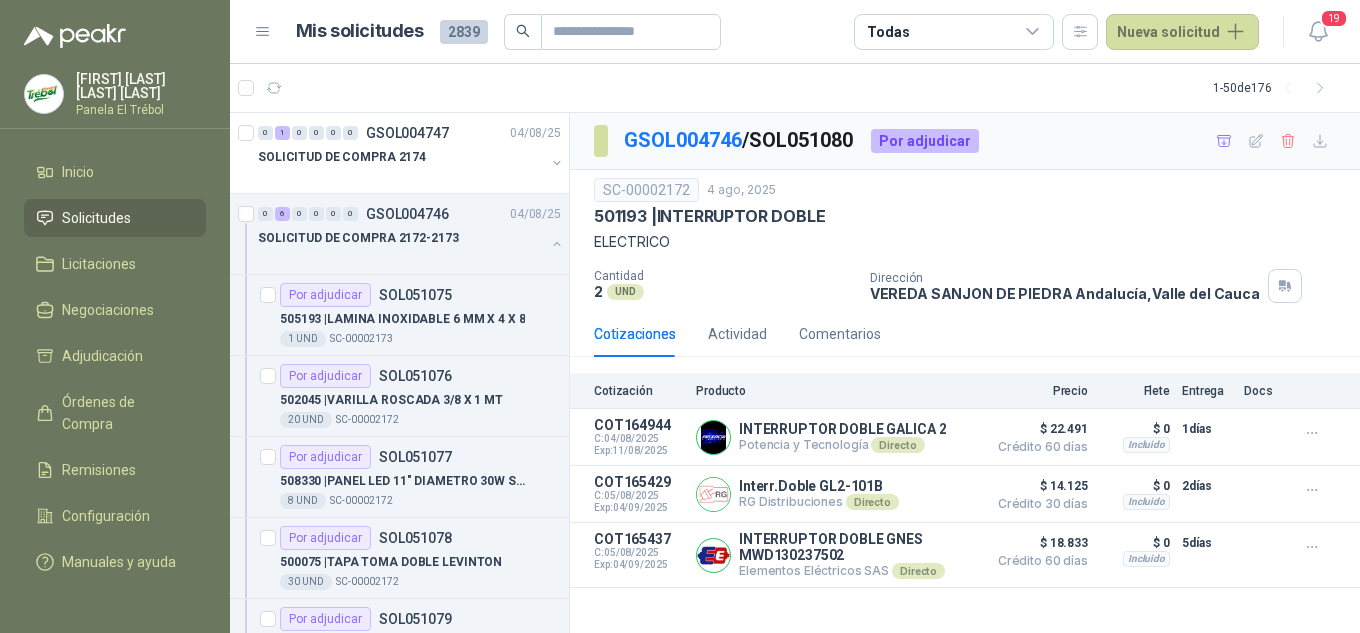 scroll, scrollTop: 0, scrollLeft: 0, axis: both 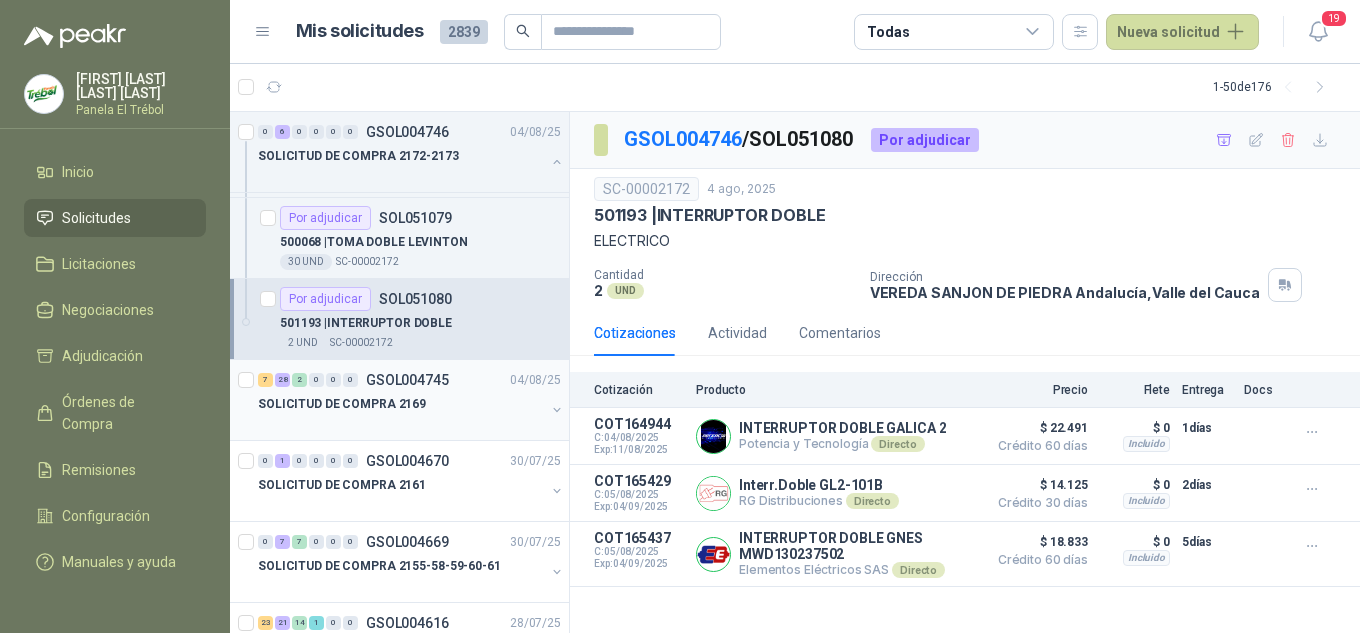 click at bounding box center (557, 410) 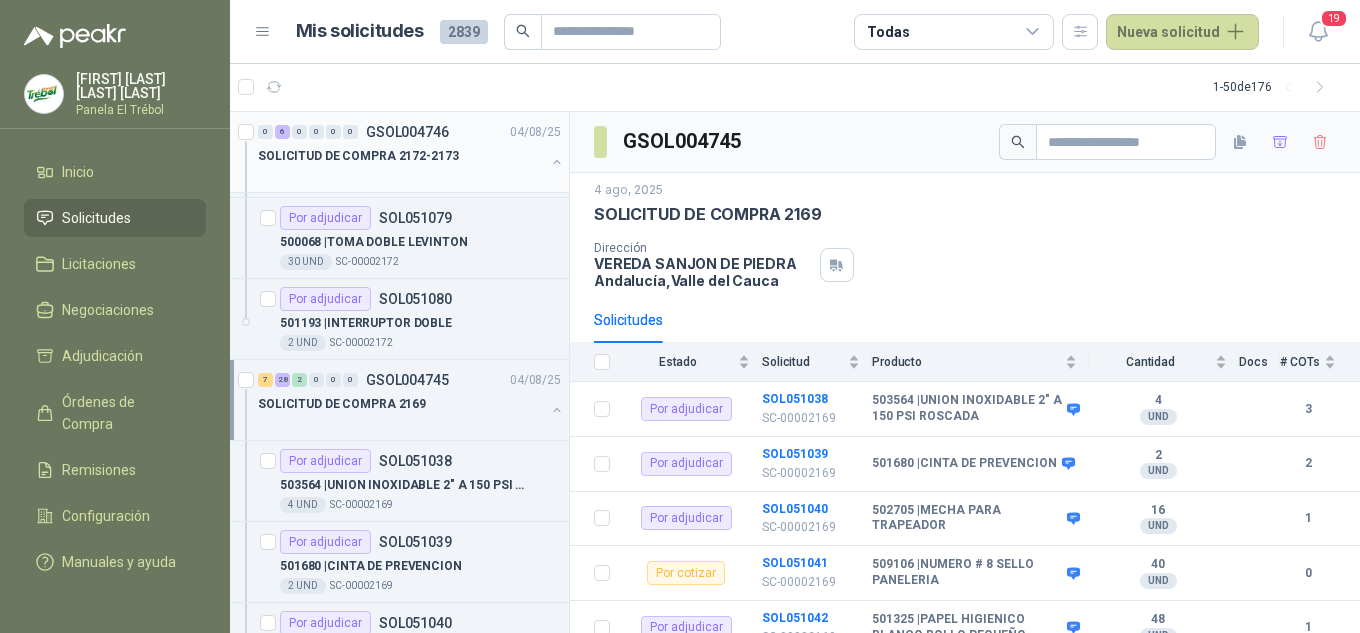 click at bounding box center [557, 162] 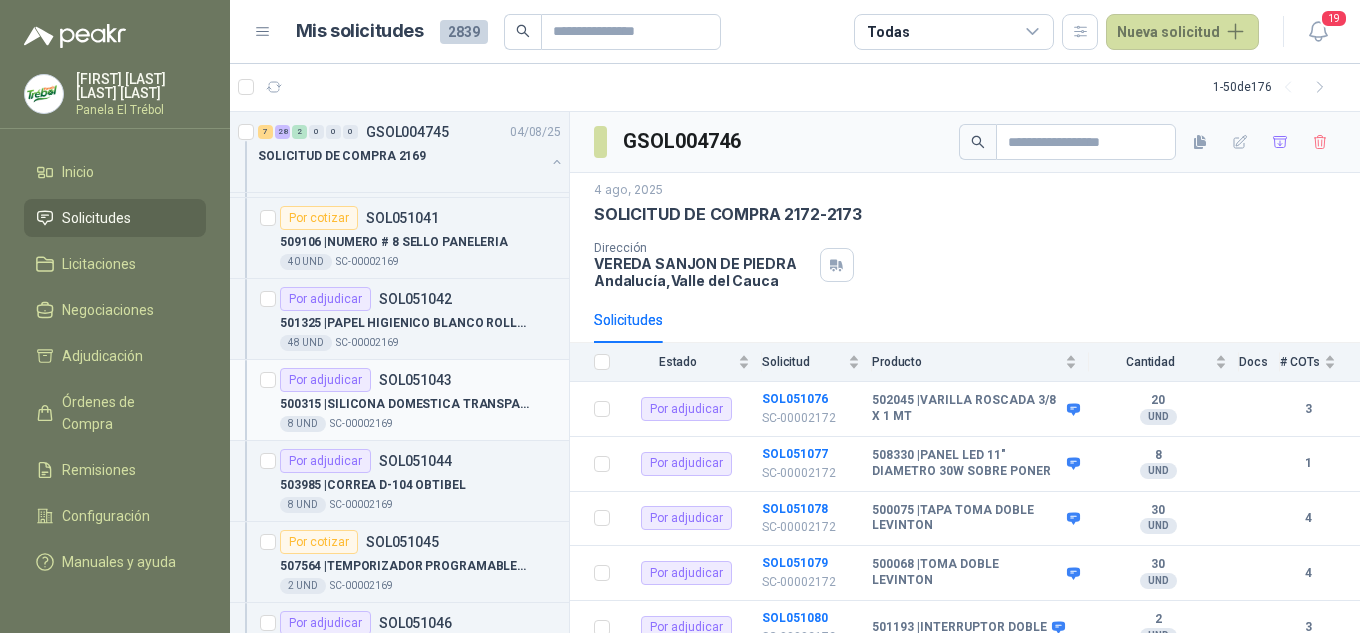 click on "500315 |  SILICONA DOMESTICA TRANSPARENTE SANISIL" at bounding box center (404, 404) 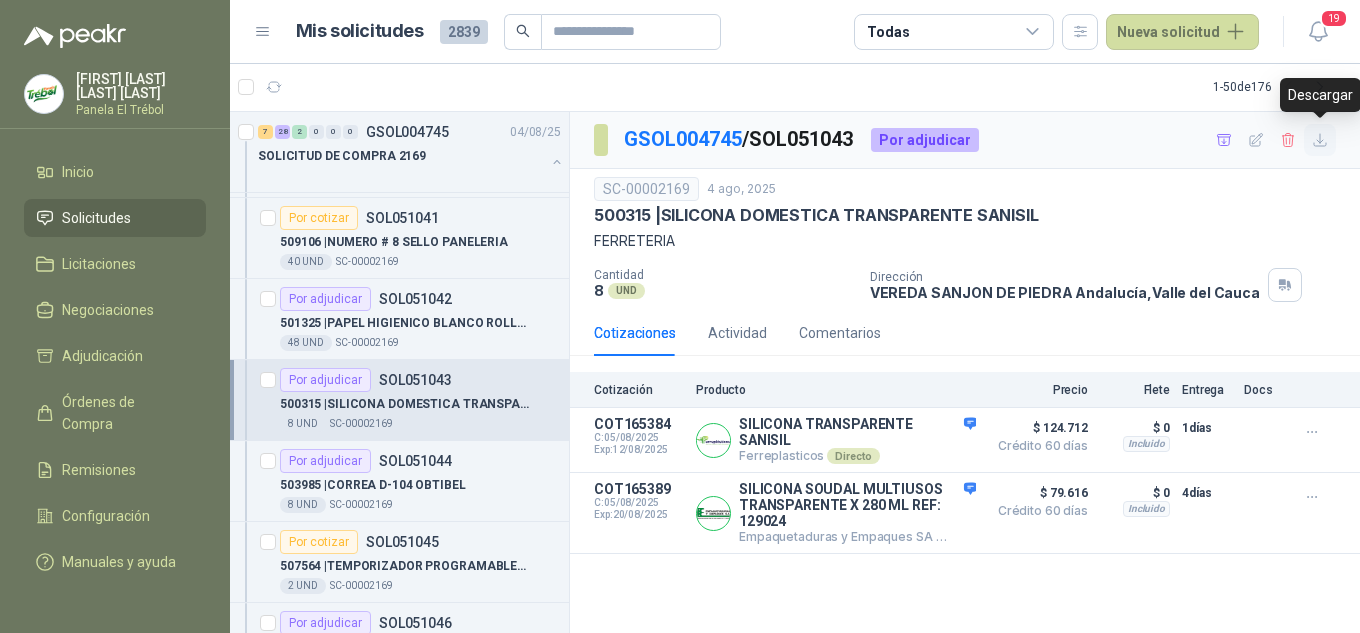 click 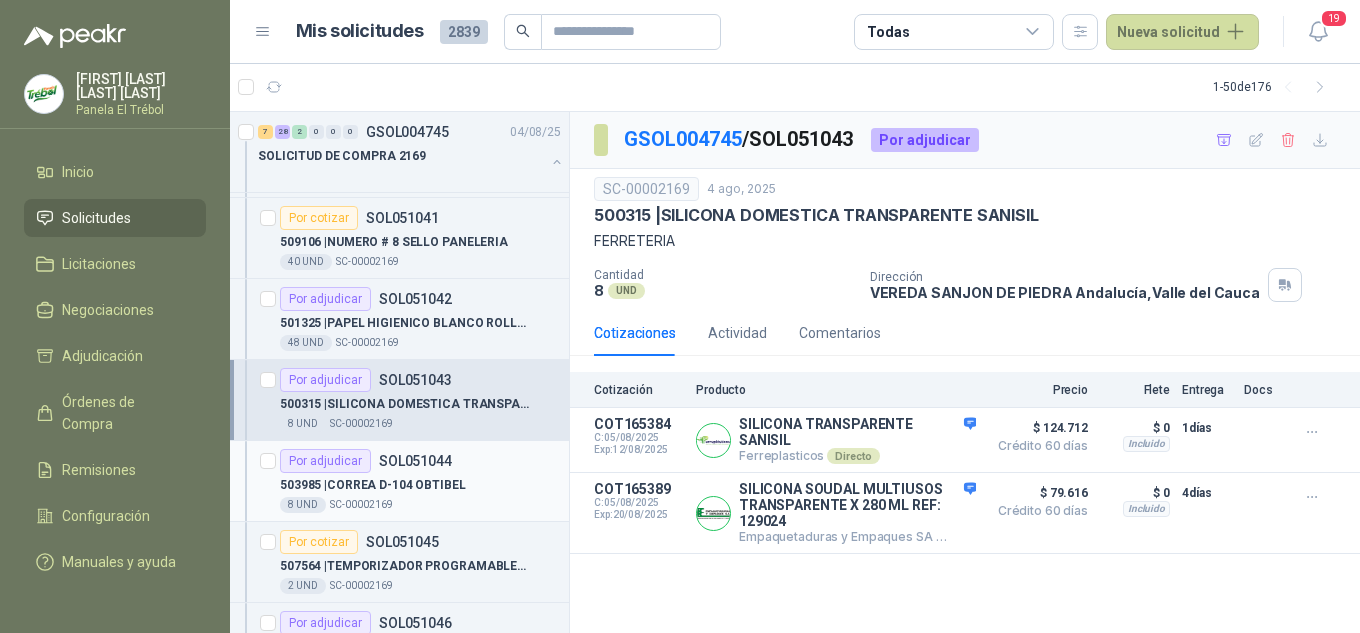 click on "503985 |  CORREA D-104 OBTIBEL" at bounding box center [373, 485] 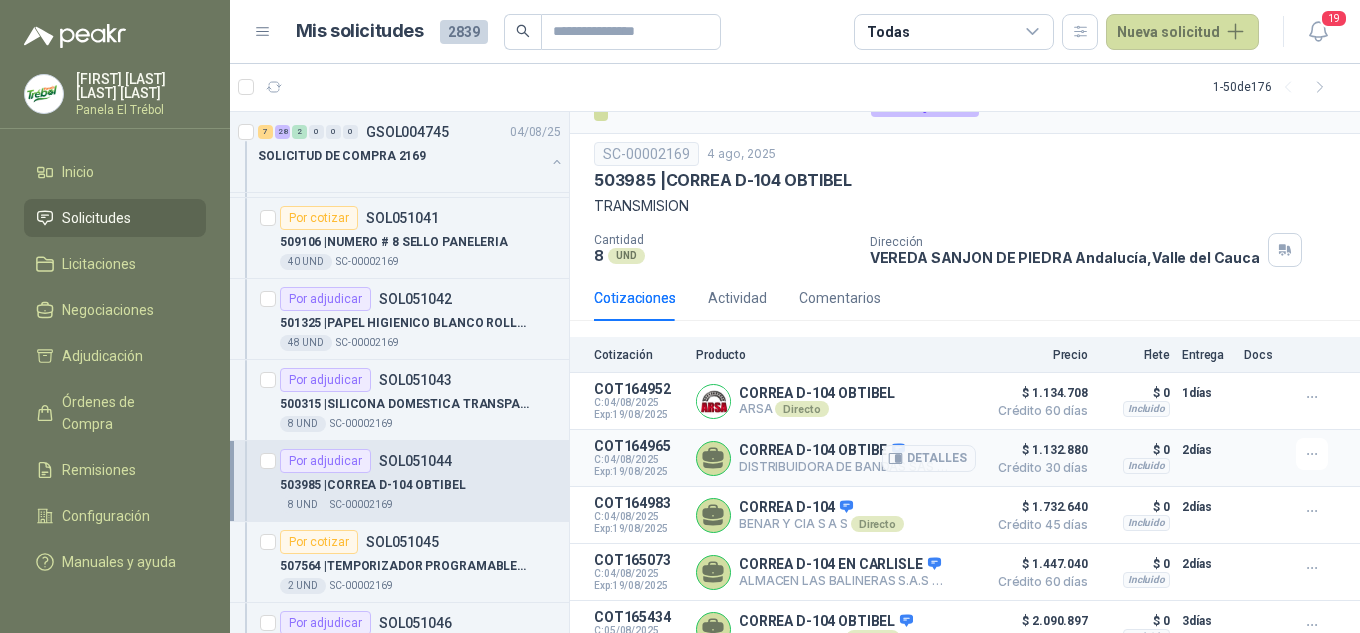 scroll, scrollTop: 123, scrollLeft: 0, axis: vertical 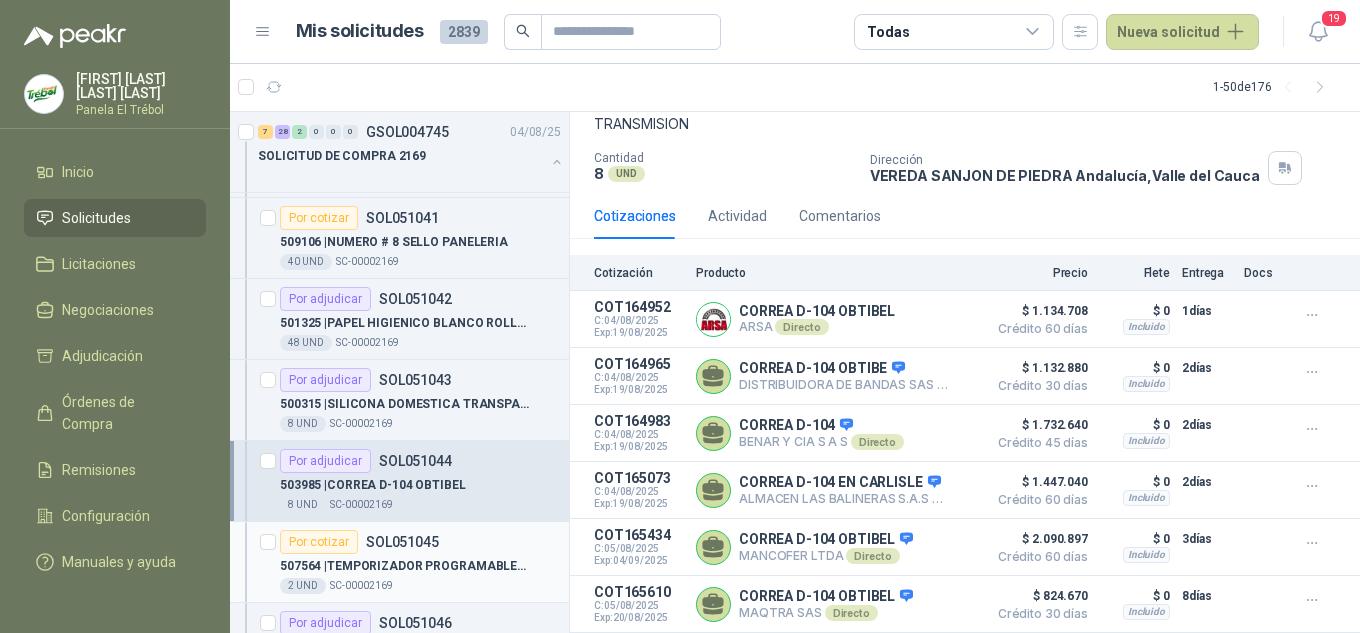 click on "507564 |  TEMPORIZADOR PROGRAMABLE LEGRAN/TAP-D21" at bounding box center (404, 566) 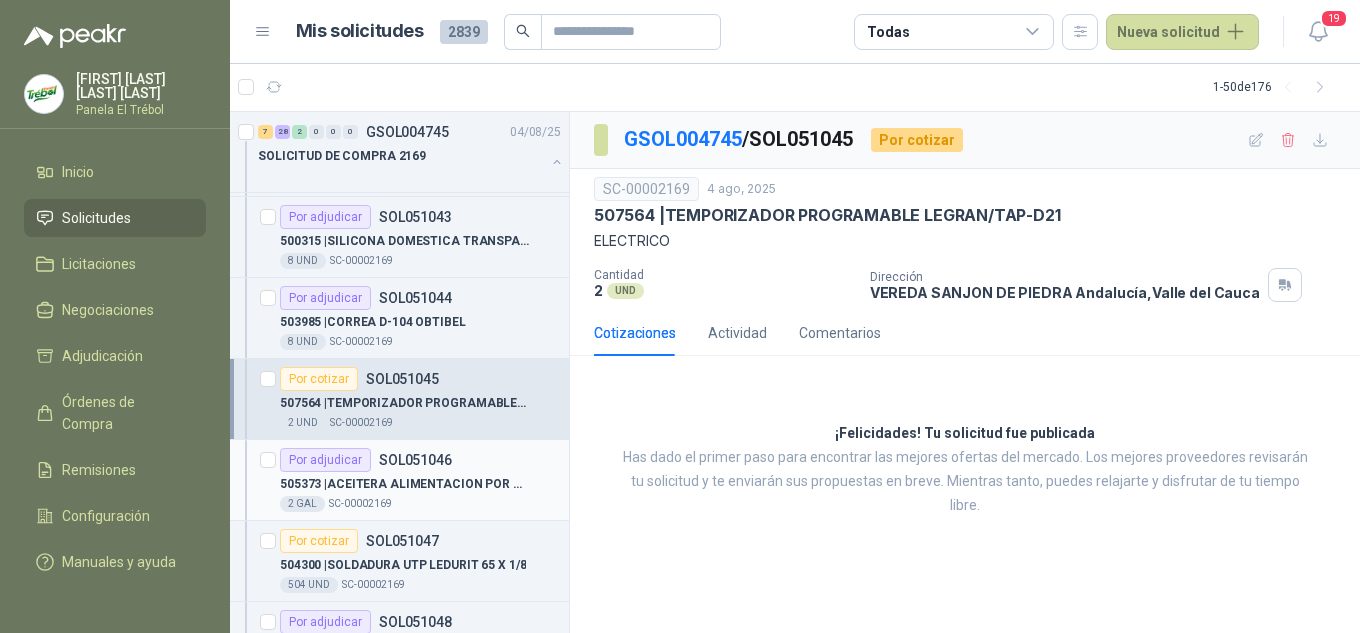 scroll, scrollTop: 600, scrollLeft: 0, axis: vertical 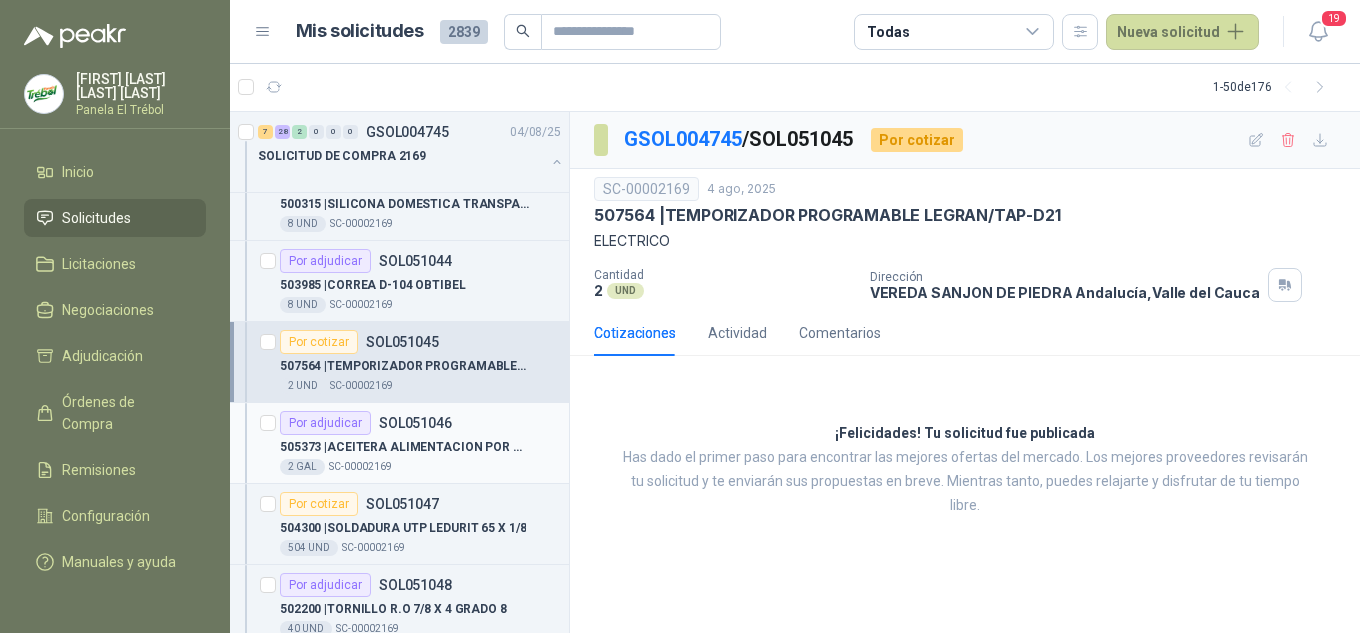 click on "505373 |  ACEITERA ALIMENTACION POR GRAVEDAD CAPACIDAD 5 ONZAS" at bounding box center [404, 447] 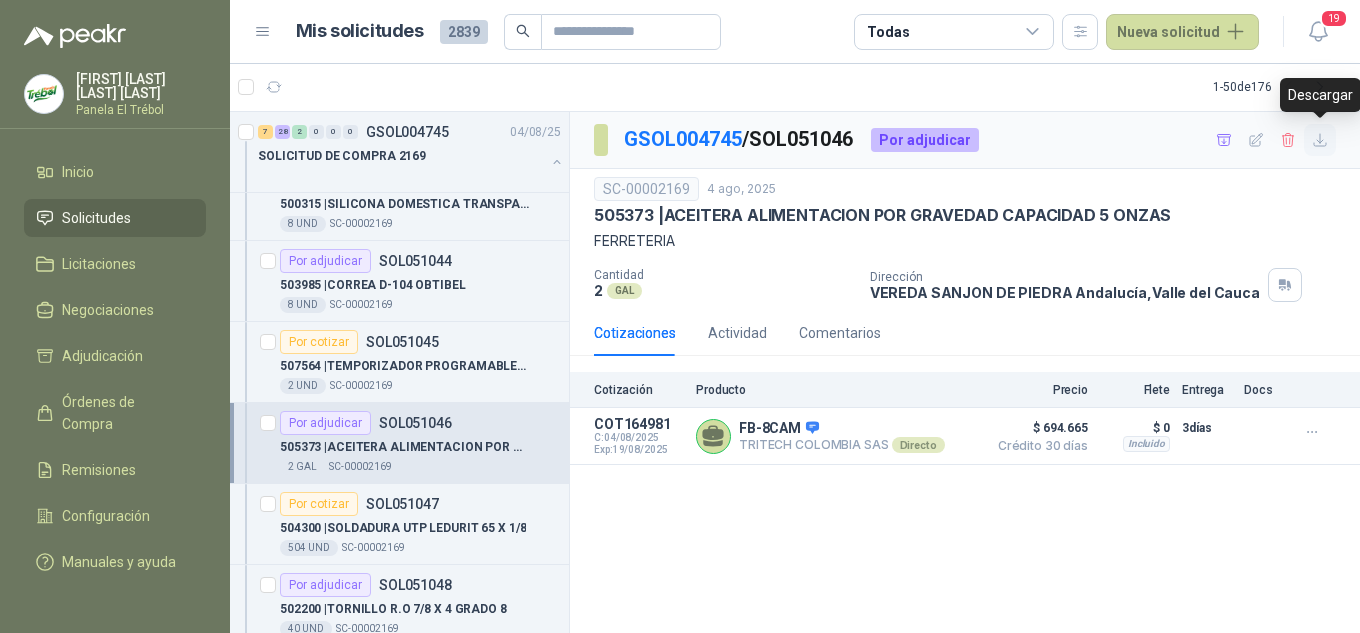 click 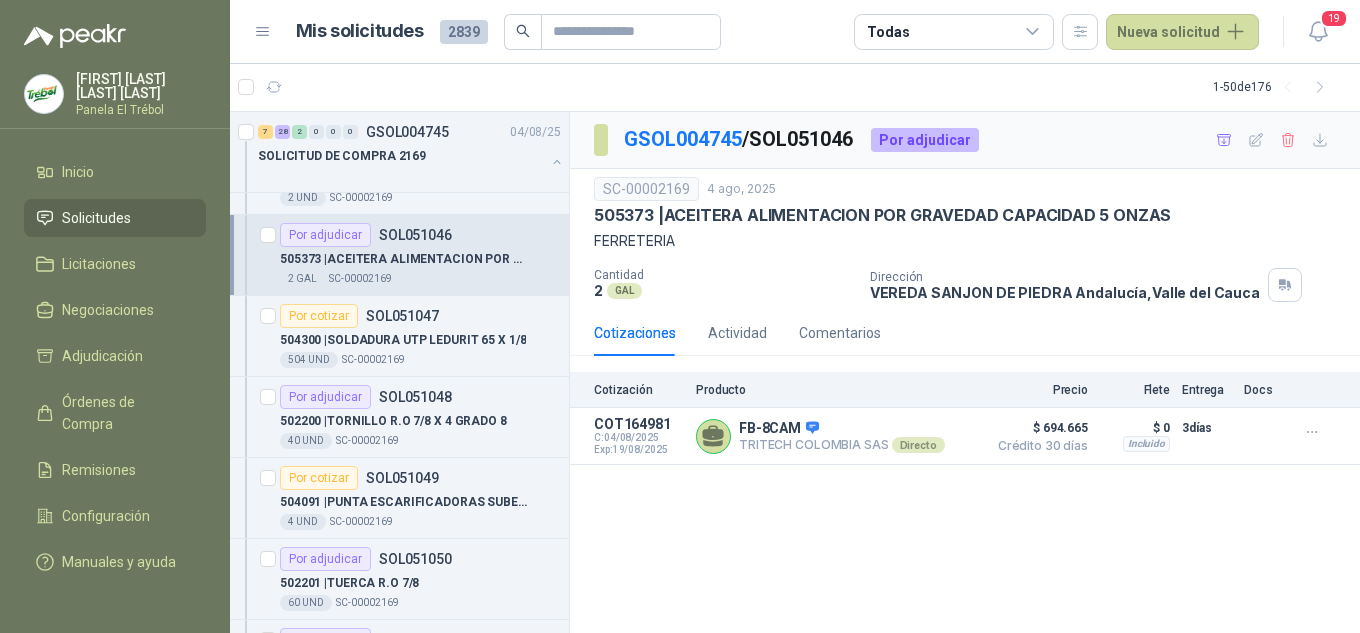 scroll, scrollTop: 800, scrollLeft: 0, axis: vertical 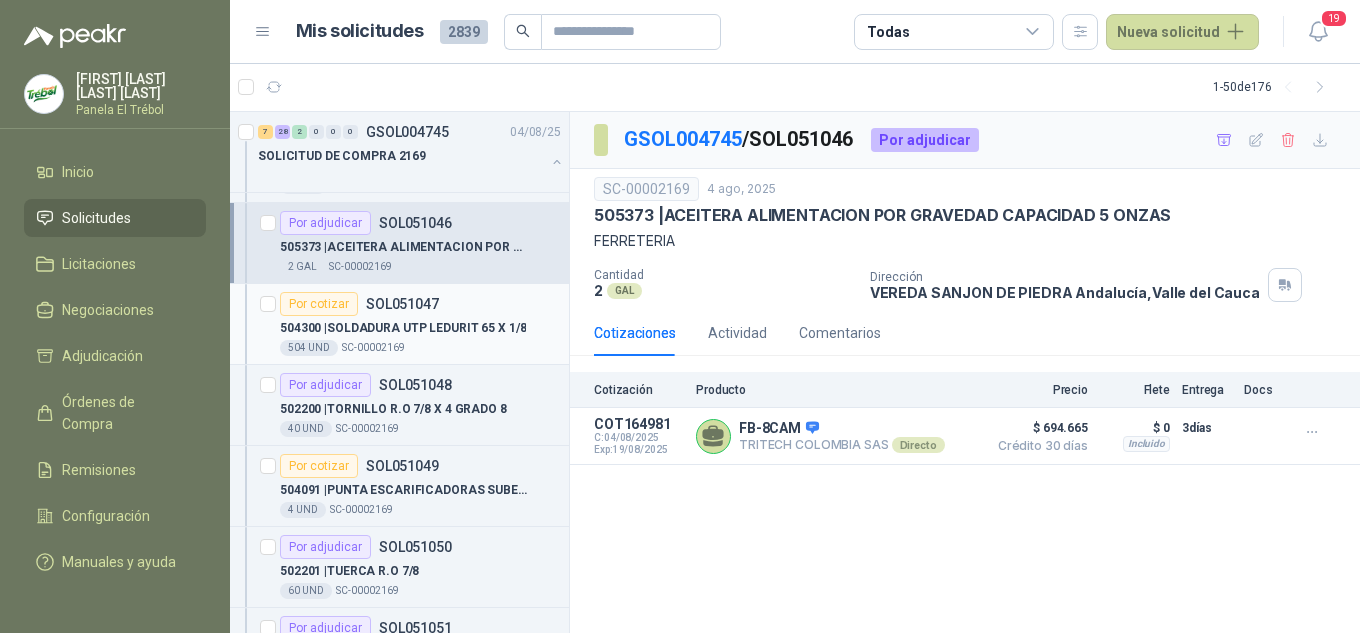 click on "504300 |  SOLDADURA UTP LEDURIT 65 X 1/8" at bounding box center (403, 328) 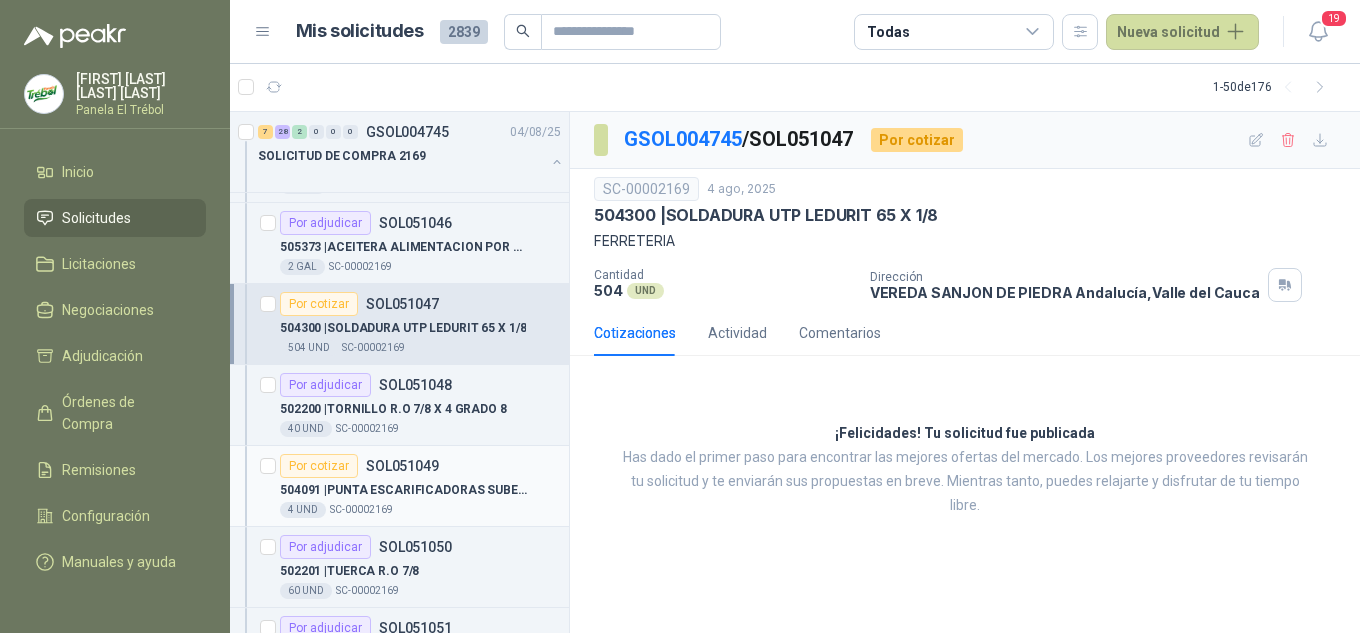 click on "504091 |  PUNTA ESCARIFICADORAS SUBESCA TRASERA" at bounding box center [404, 490] 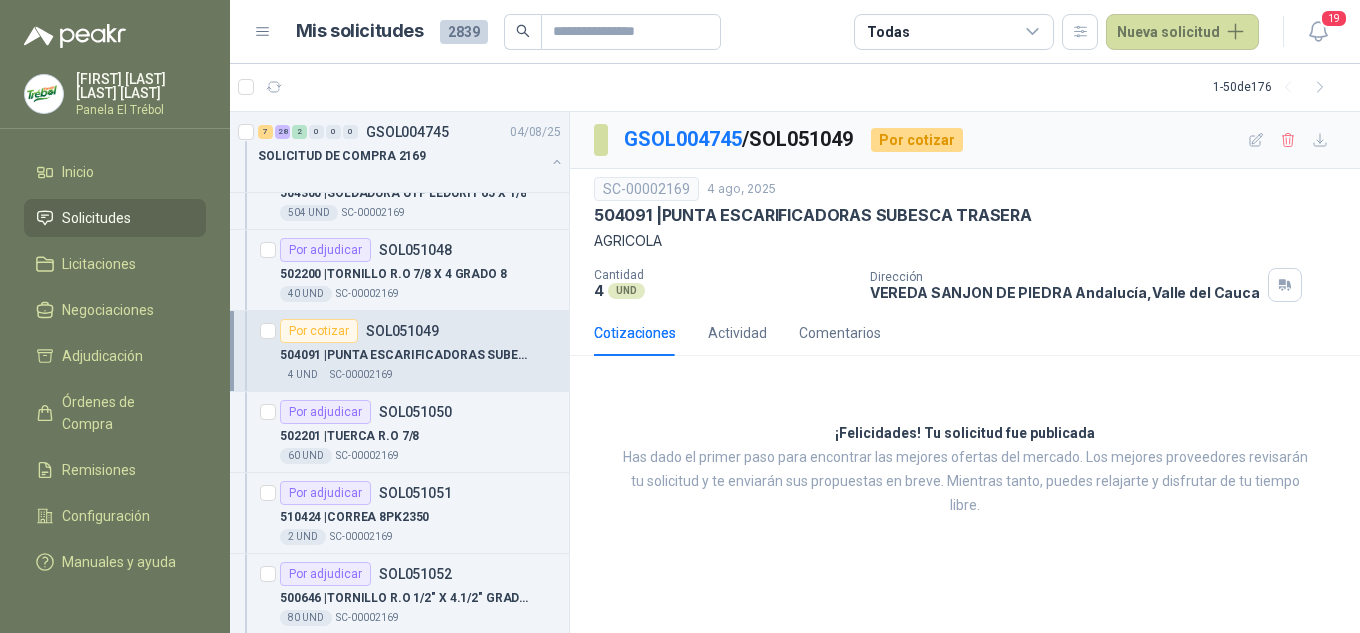 scroll, scrollTop: 1000, scrollLeft: 0, axis: vertical 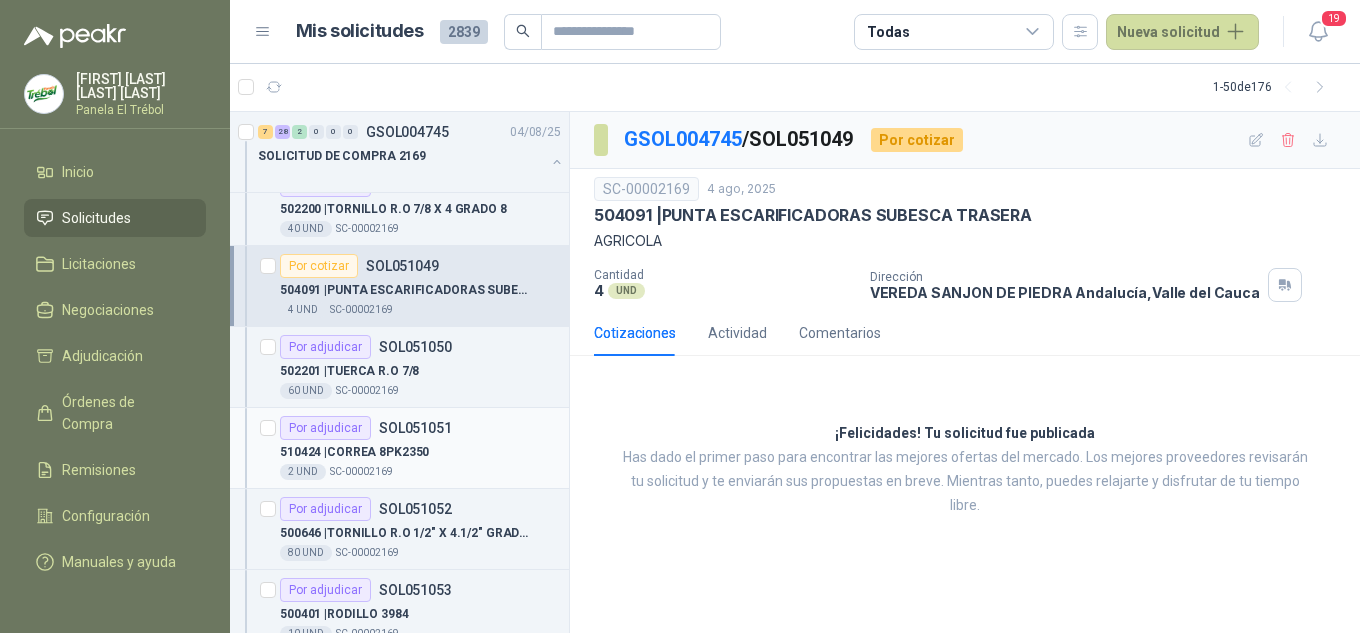 click on "510424 |  CORREA 8PK2350" at bounding box center [420, 452] 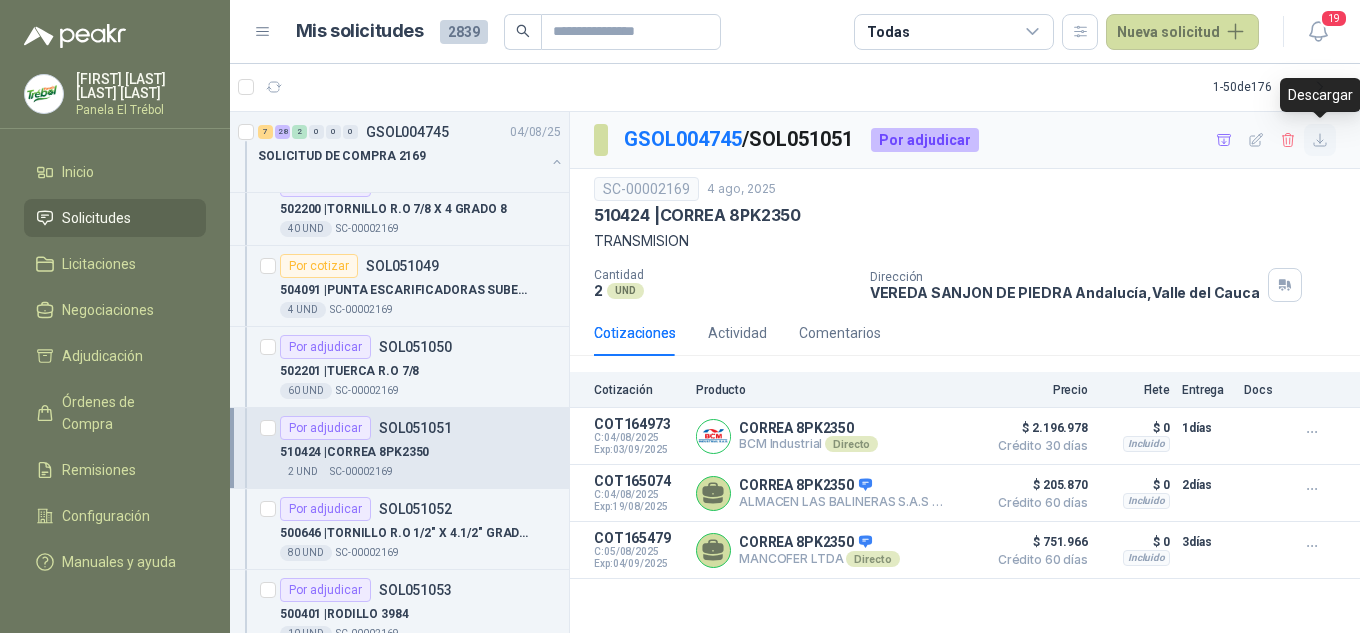 click 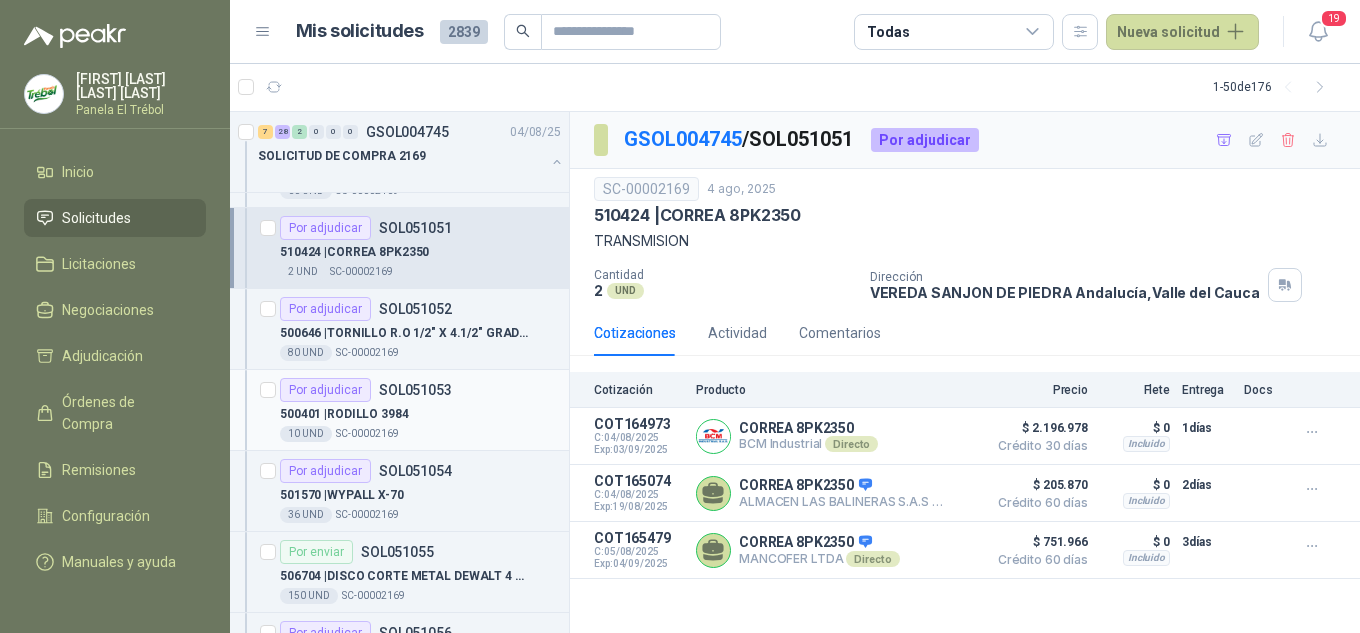 scroll, scrollTop: 1267, scrollLeft: 0, axis: vertical 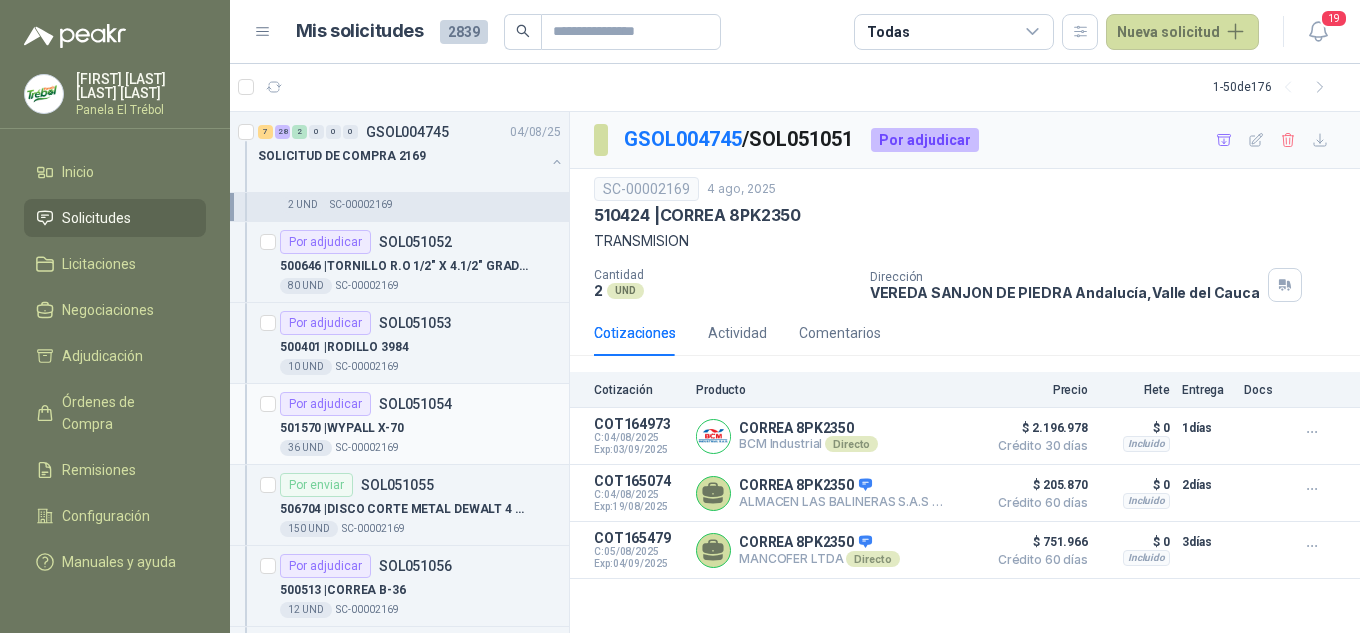 click on "501570 |  WYPALL X-70" at bounding box center (342, 428) 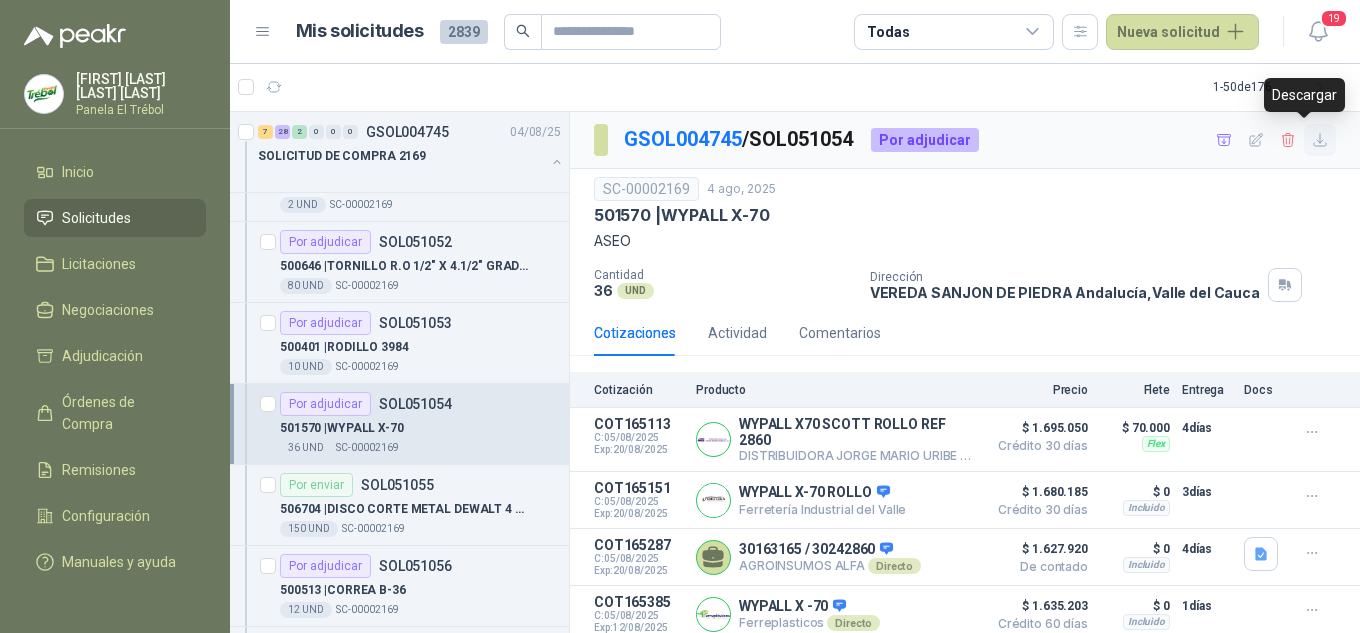 click 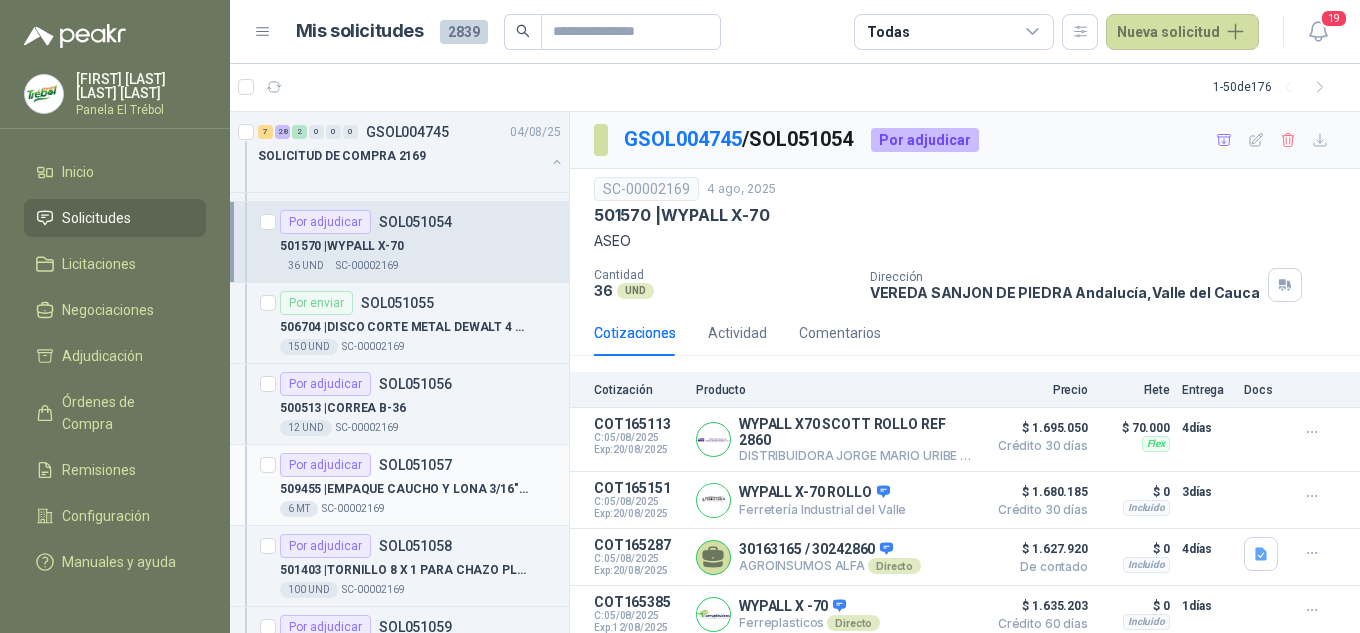 scroll, scrollTop: 1467, scrollLeft: 0, axis: vertical 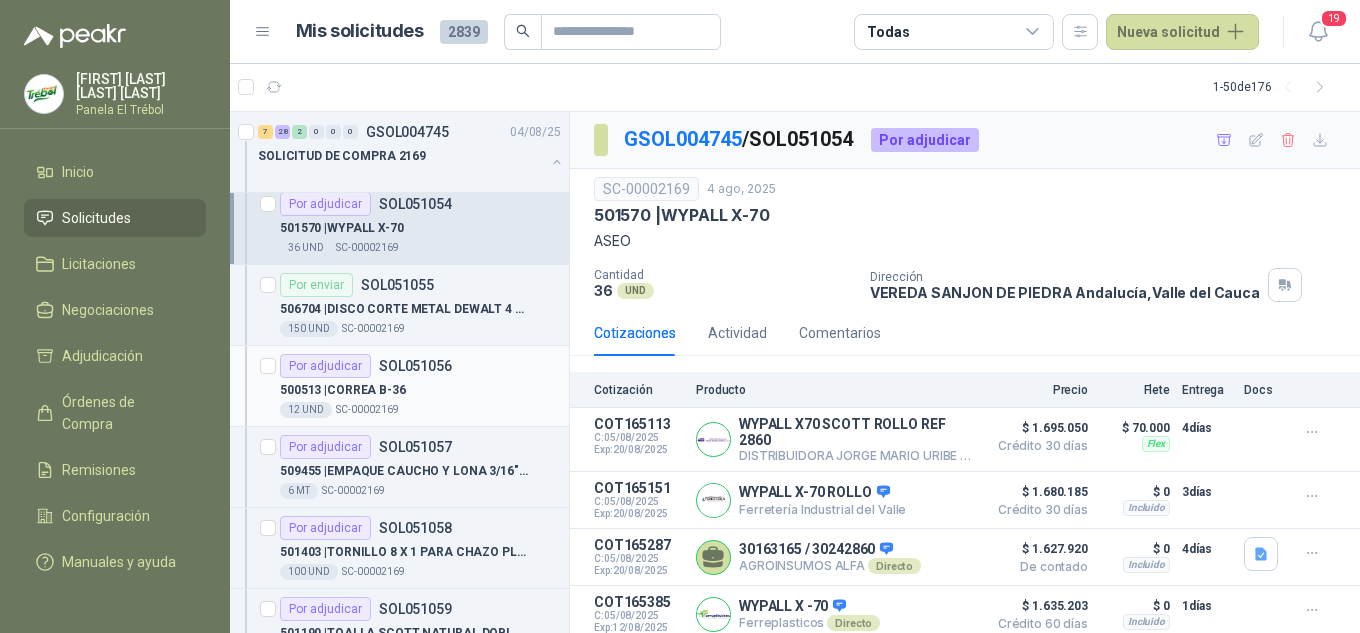 click on "500513 |  CORREA B-36" at bounding box center (420, 390) 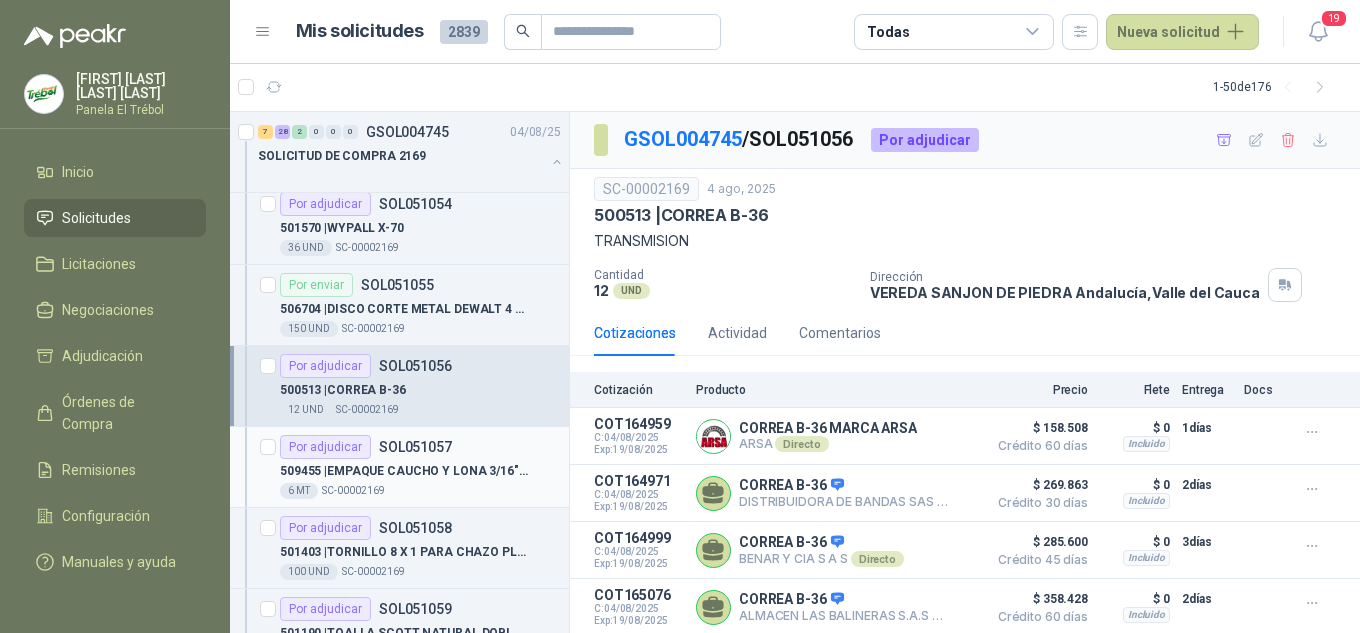 click on "509455 |  EMPAQUE CAUCHO Y LONA 3/16" COM ALMA" at bounding box center (404, 471) 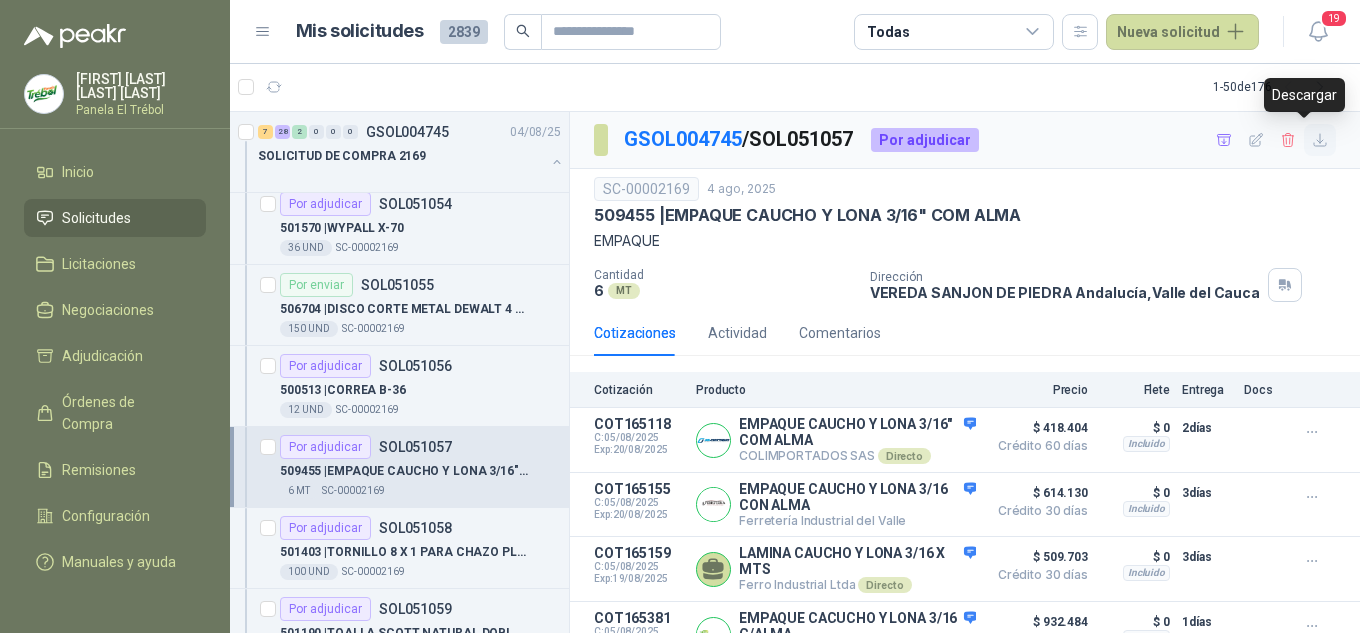 click 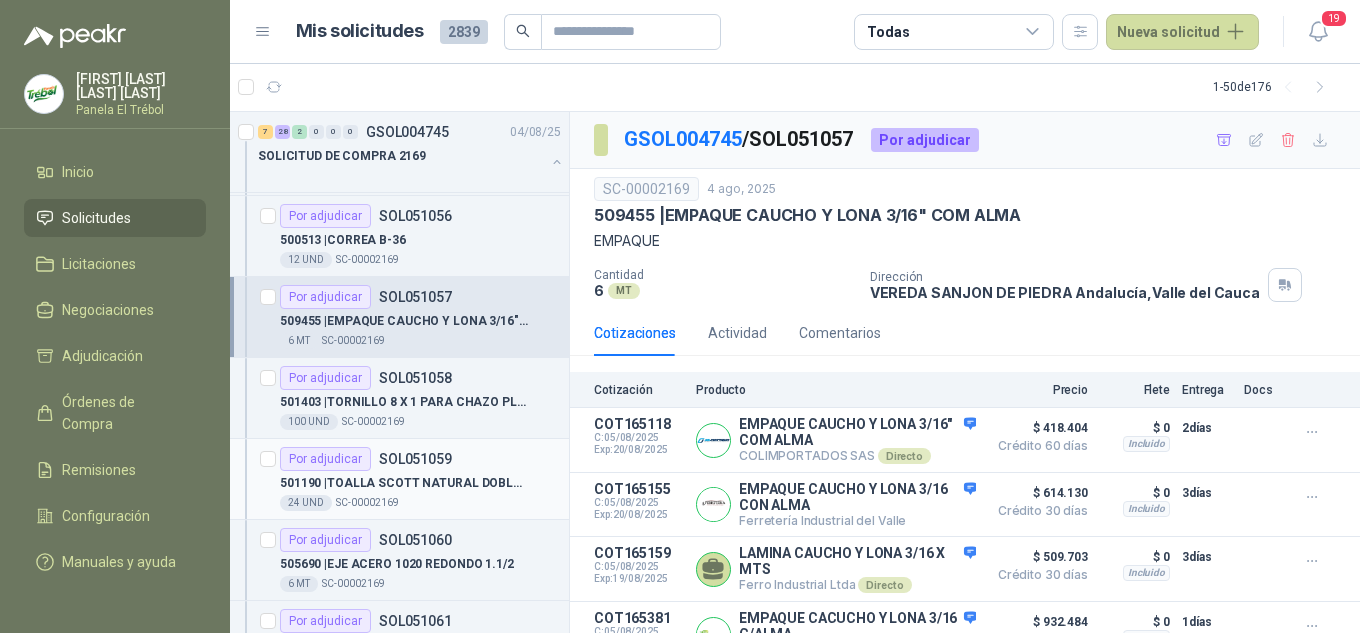 scroll, scrollTop: 1667, scrollLeft: 0, axis: vertical 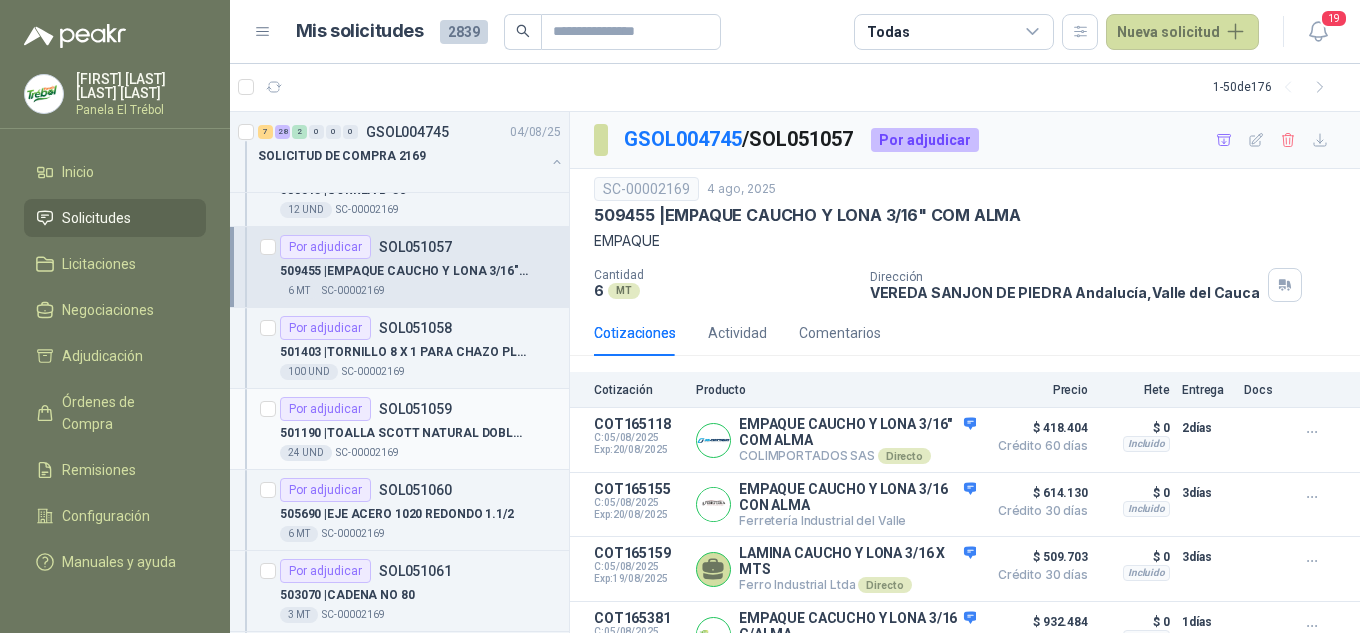click on "501190 |  TOALLA SCOTT NATURAL DOBLA Z 21 MULTIFO" at bounding box center (404, 433) 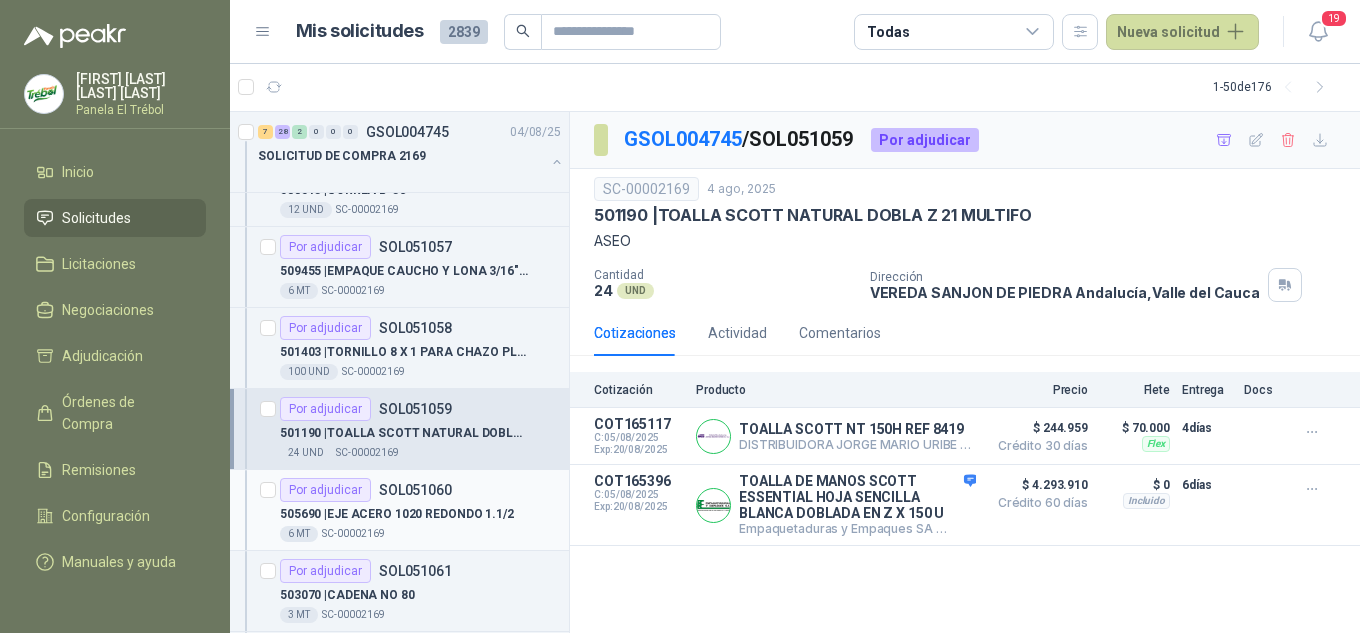 click on "505690 |  EJE ACERO 1020 REDONDO 1.1/2" at bounding box center (397, 514) 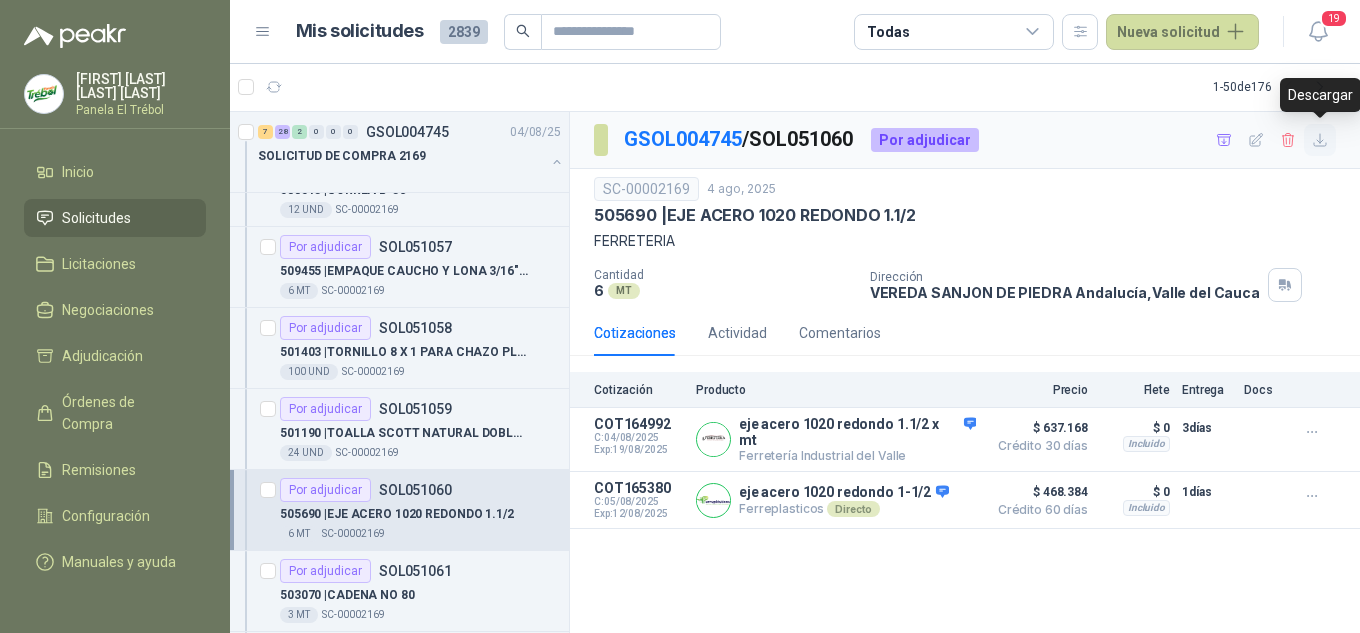 click 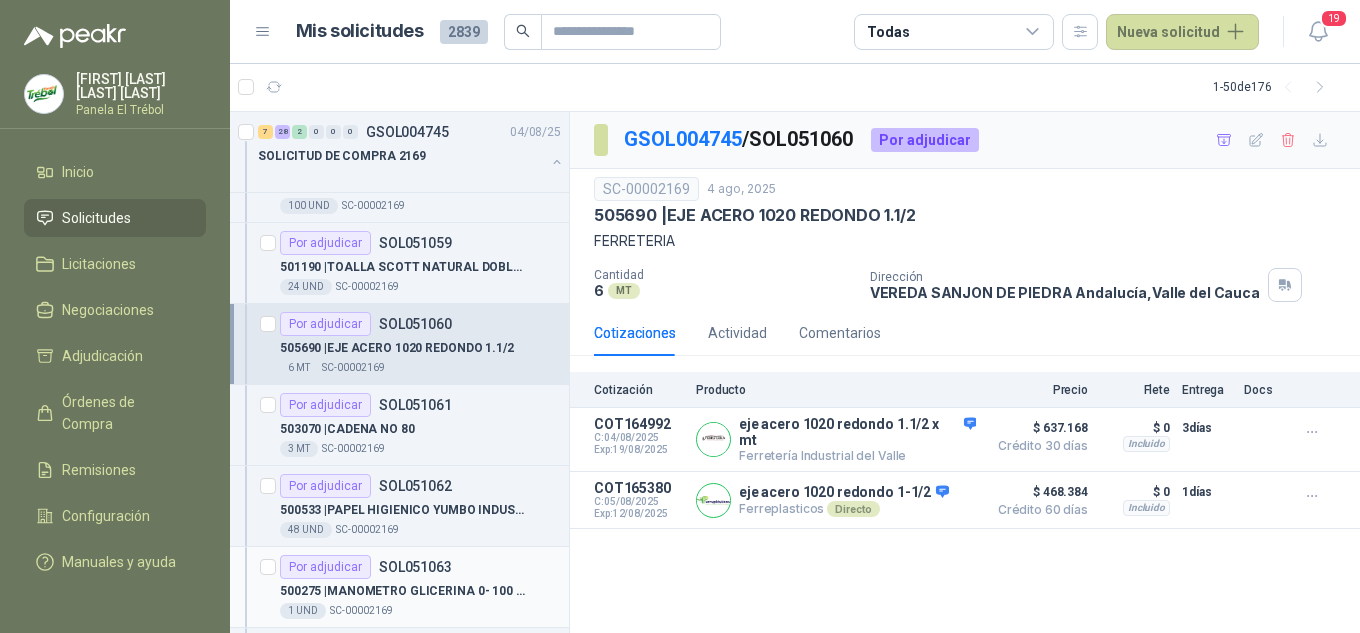scroll, scrollTop: 1933, scrollLeft: 0, axis: vertical 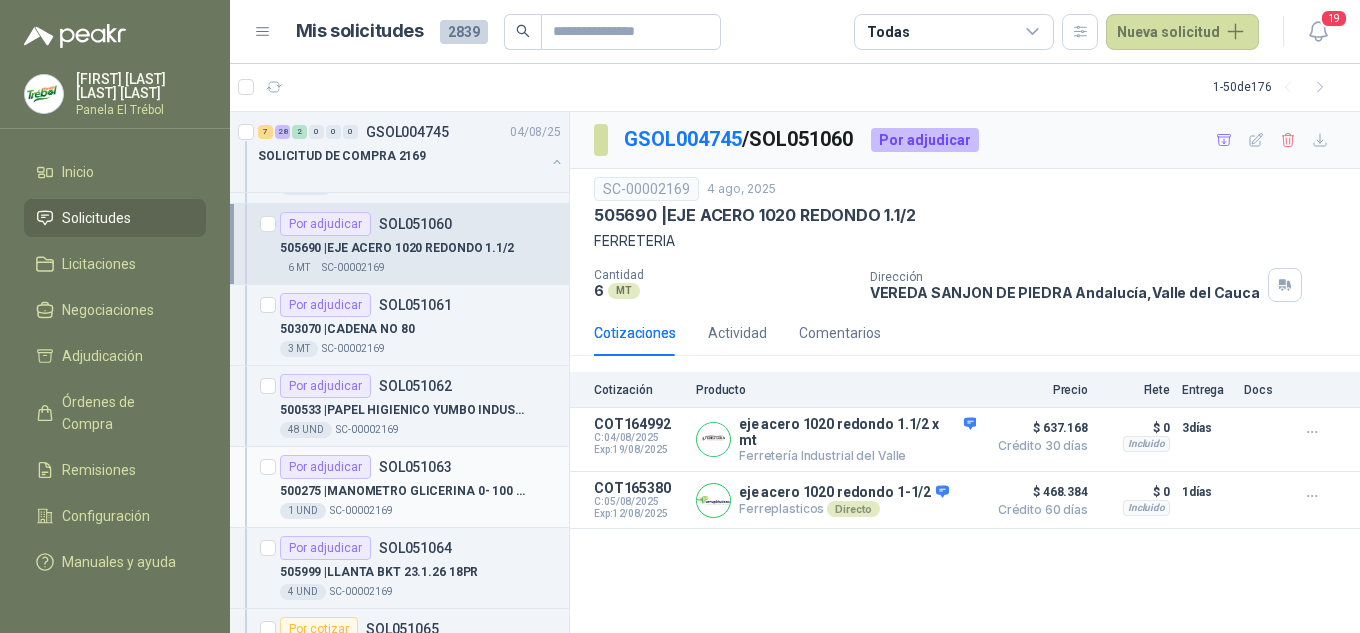 click on "500275 |  MANOMETRO GLICERINA 0- 100 CARA 2/12"" at bounding box center (404, 491) 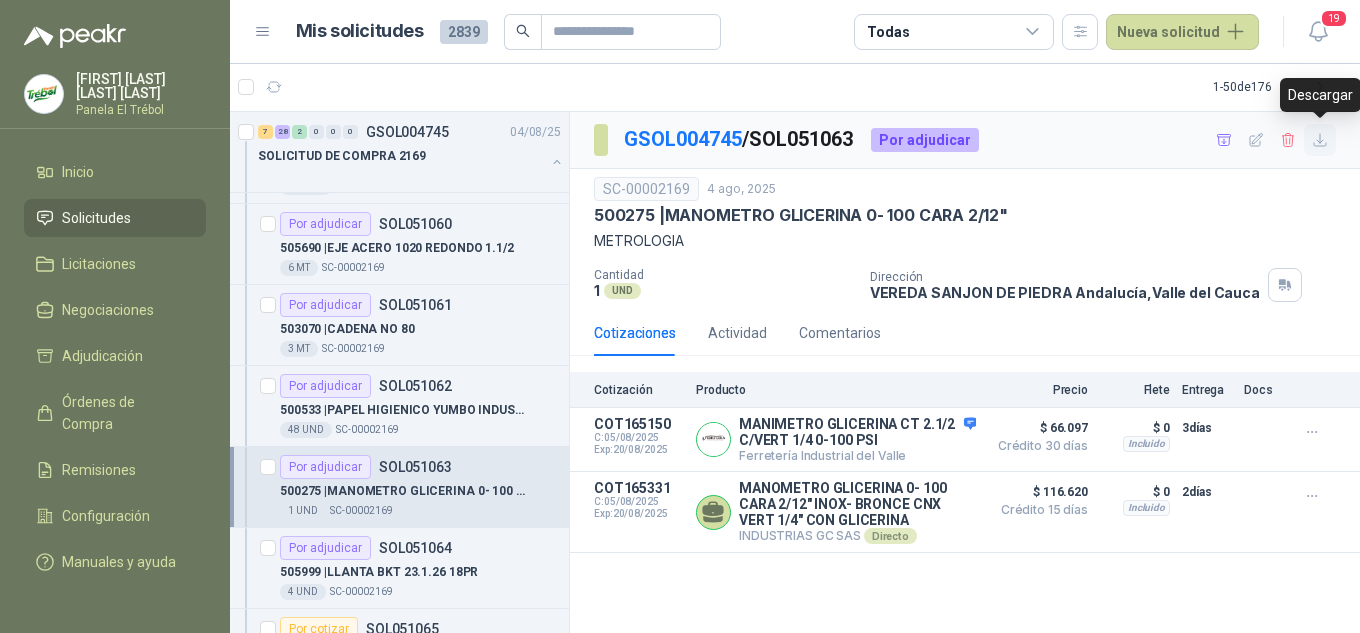click 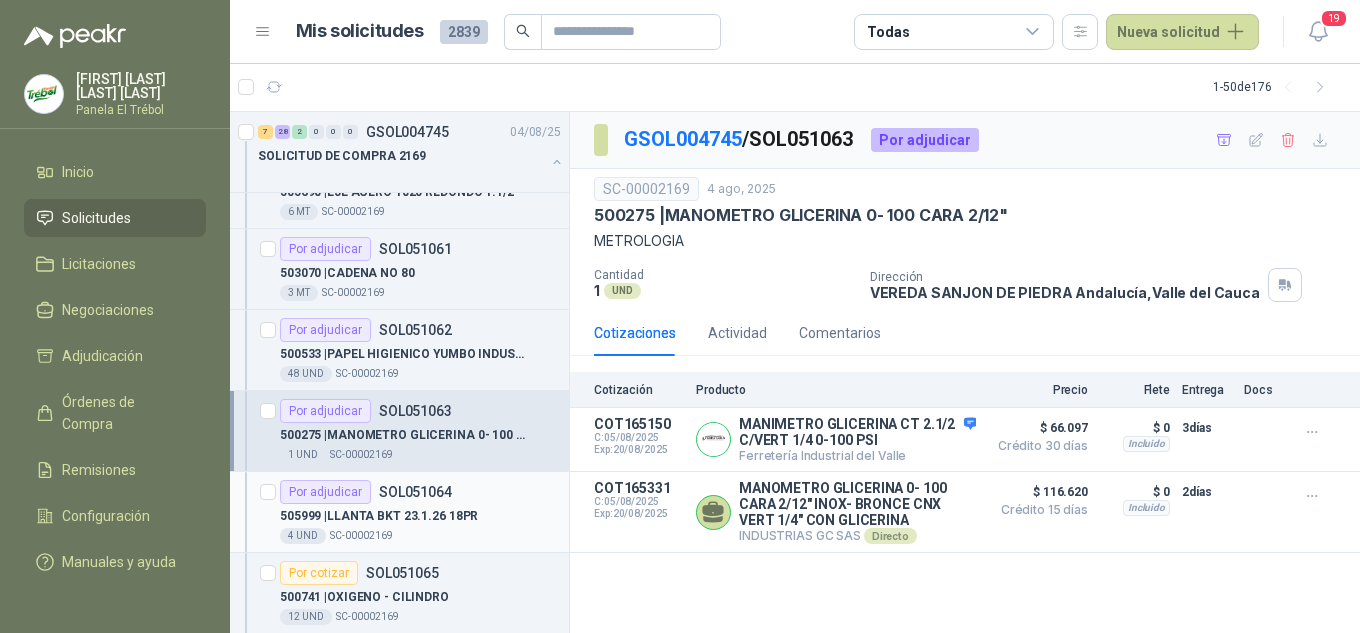 scroll, scrollTop: 2067, scrollLeft: 0, axis: vertical 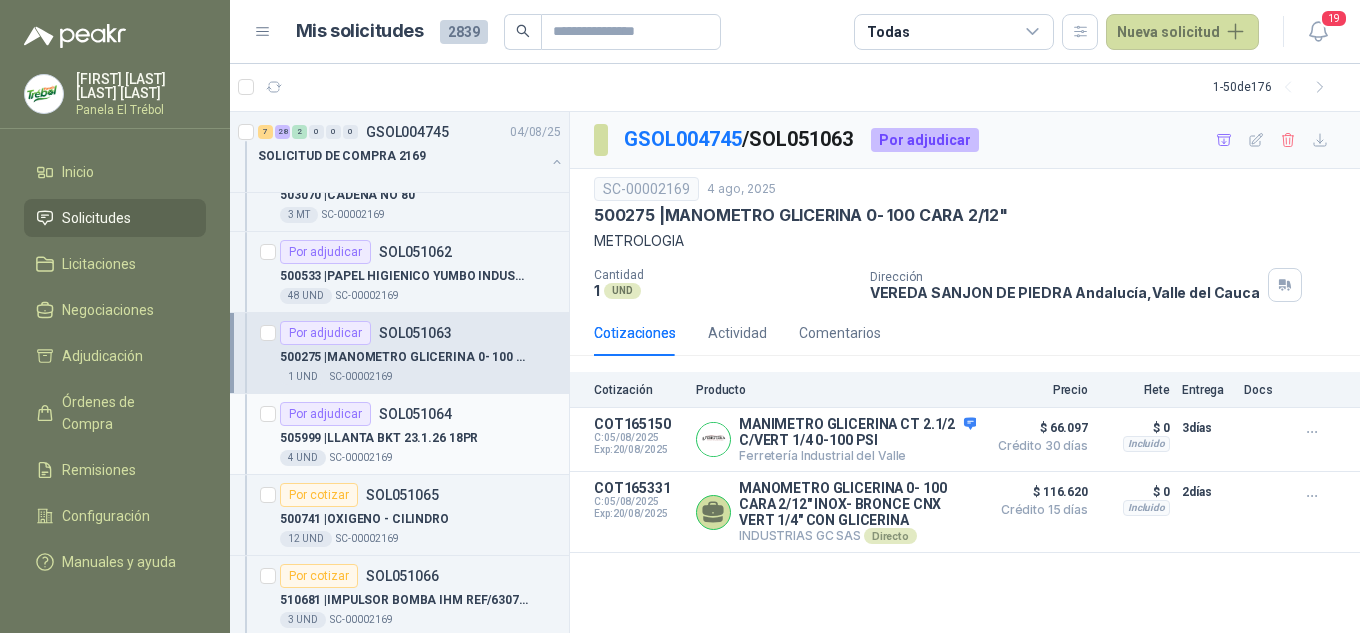 click on "505999 |  LLANTA BKT 23.1.26 18PR" at bounding box center (379, 438) 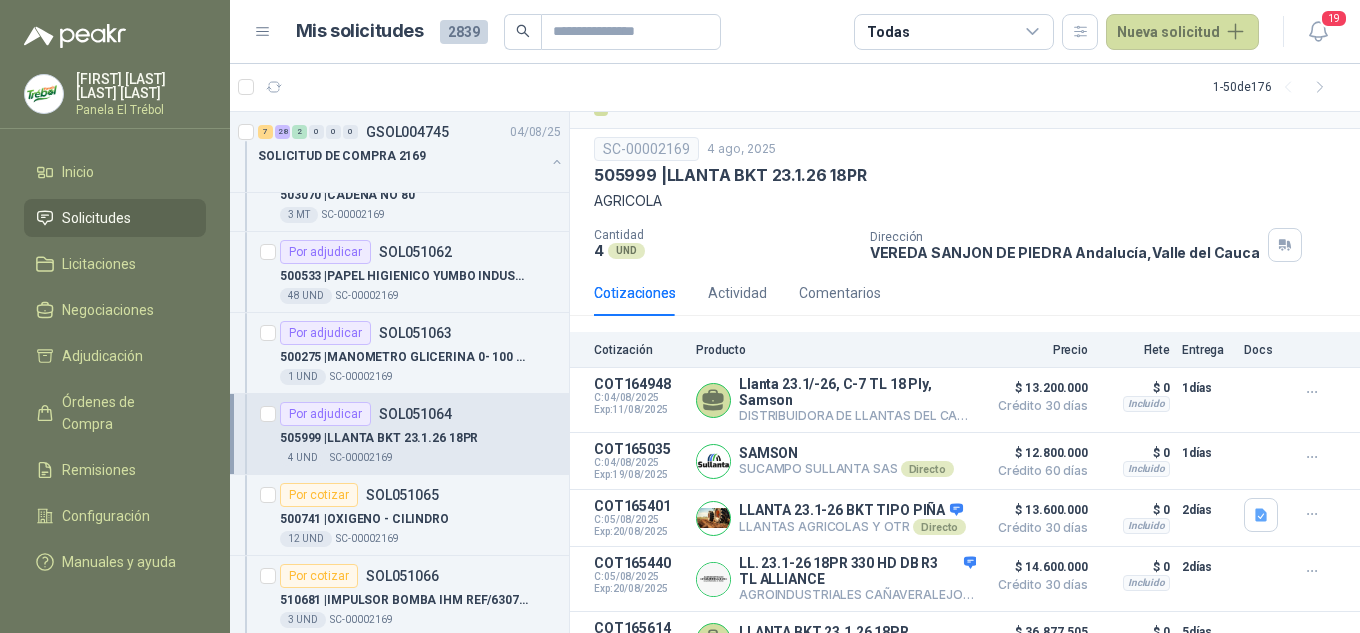 scroll, scrollTop: 0, scrollLeft: 0, axis: both 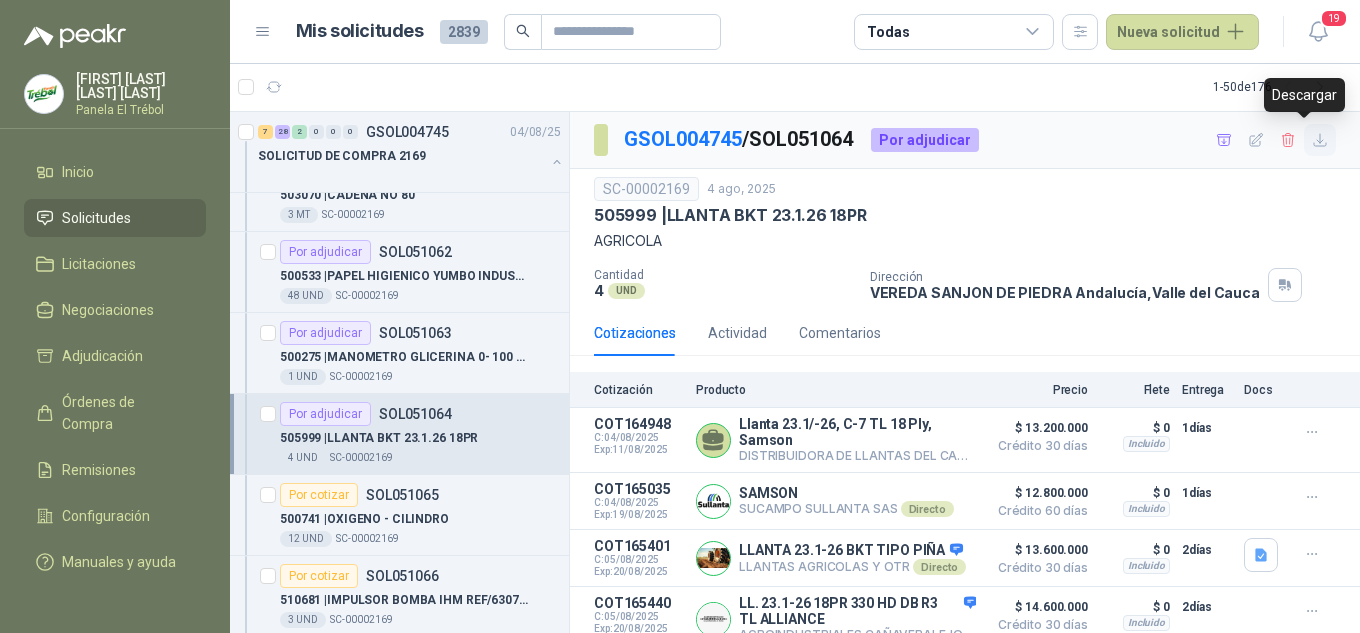 click 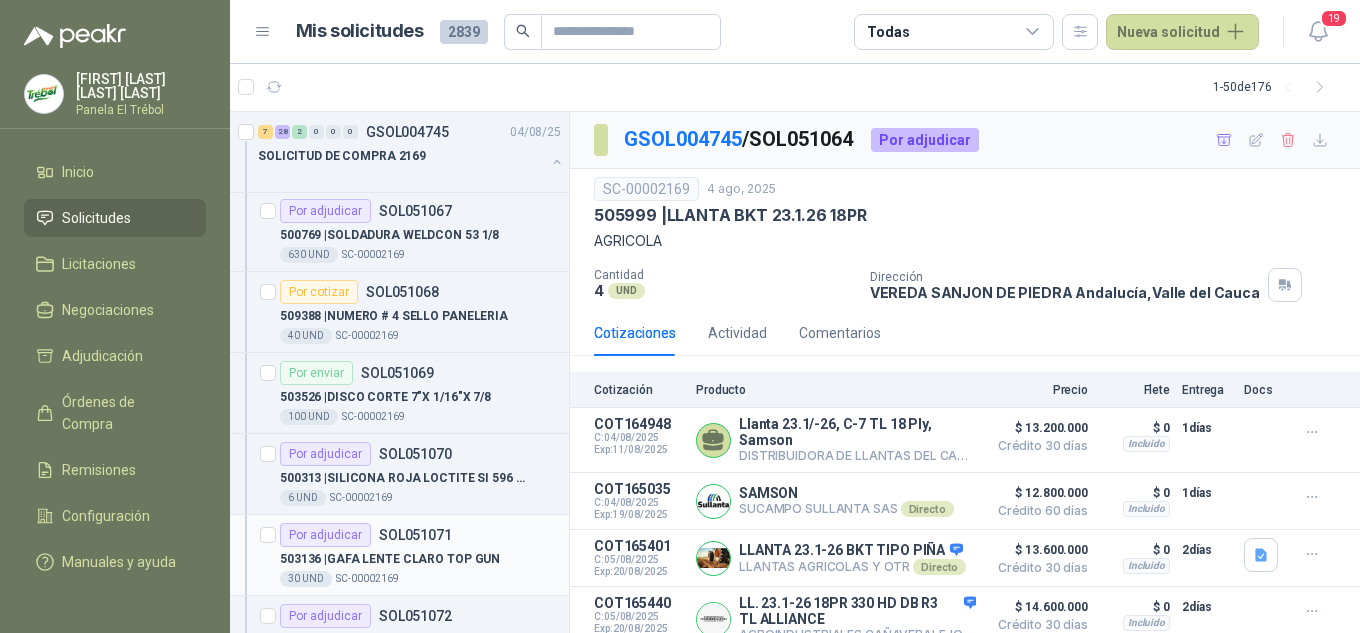 scroll, scrollTop: 2533, scrollLeft: 0, axis: vertical 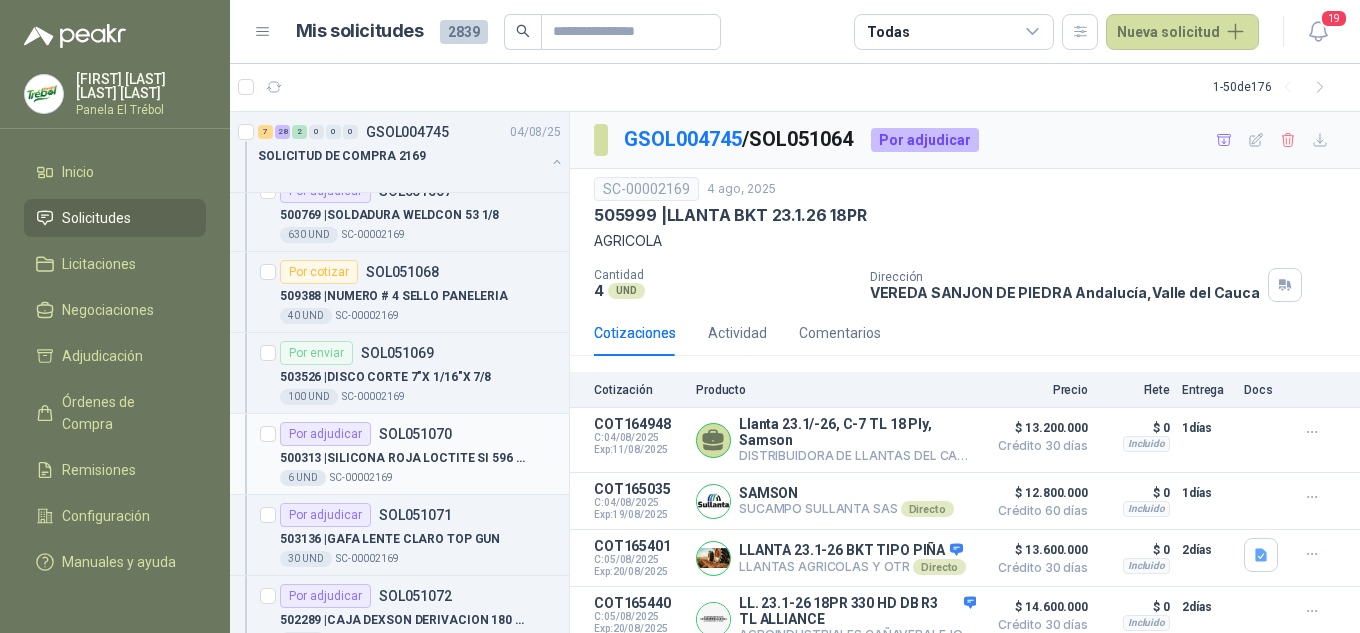 click on "500313 |  SILICONA ROJA LOCTITE SI 596 RD X 300 ML" at bounding box center (404, 458) 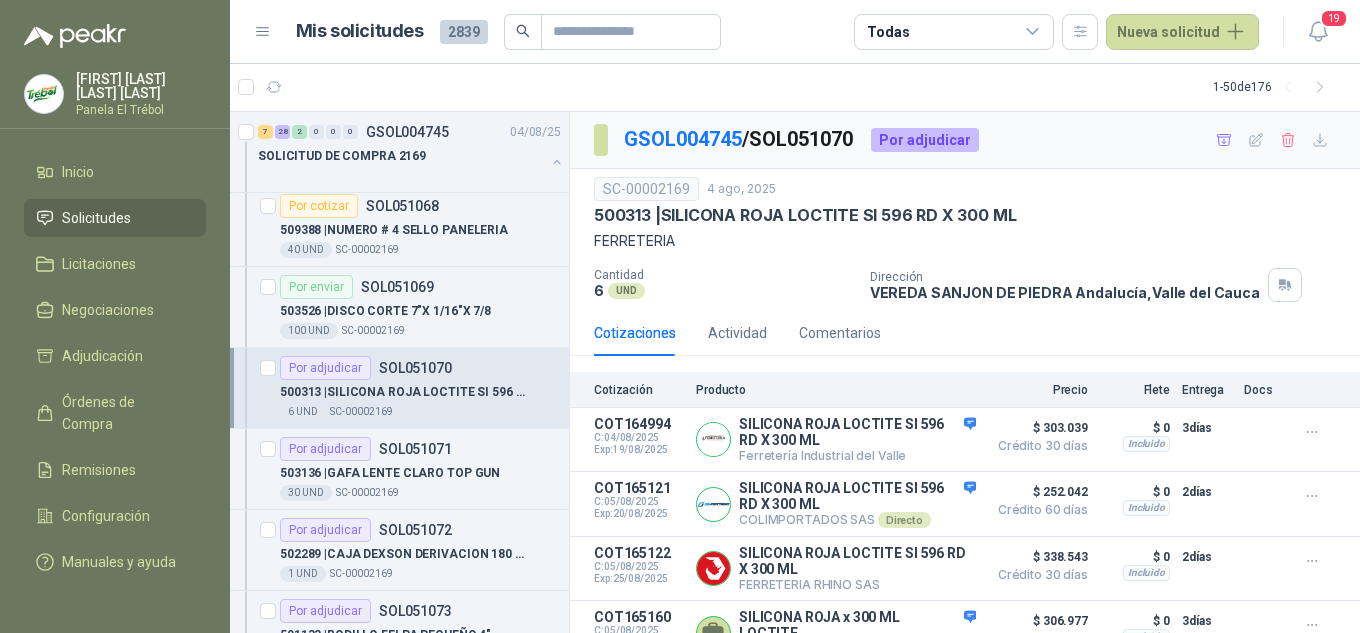 scroll, scrollTop: 2600, scrollLeft: 0, axis: vertical 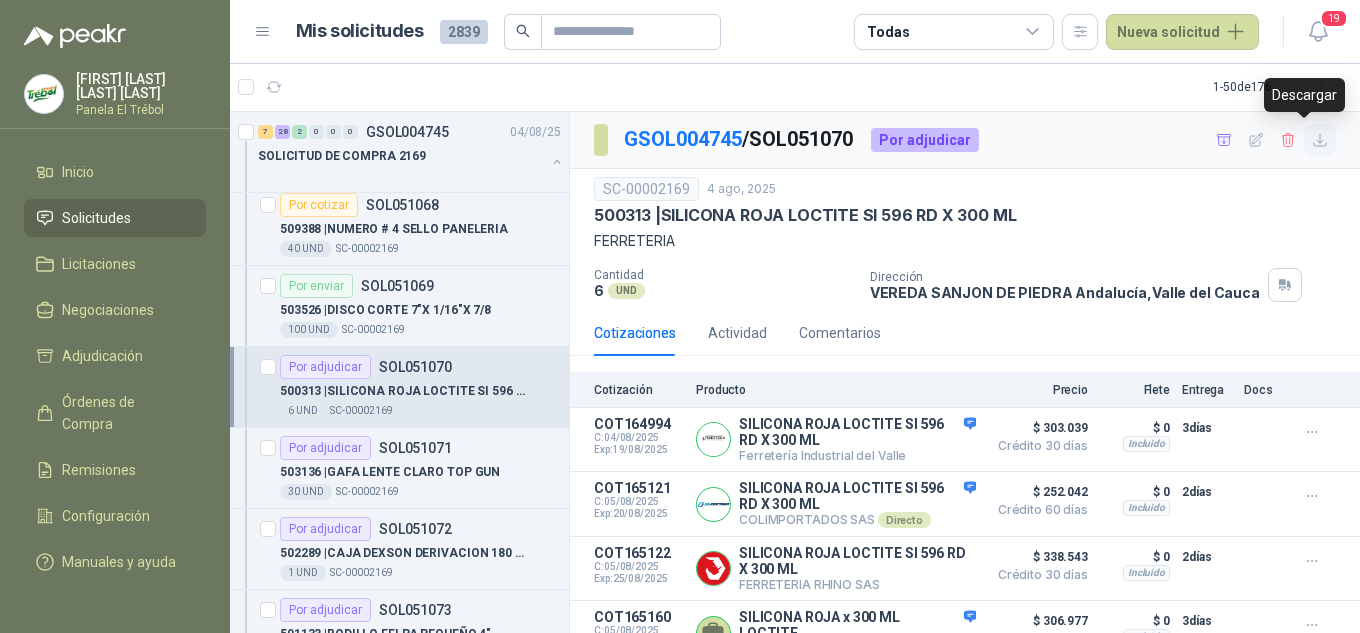 click 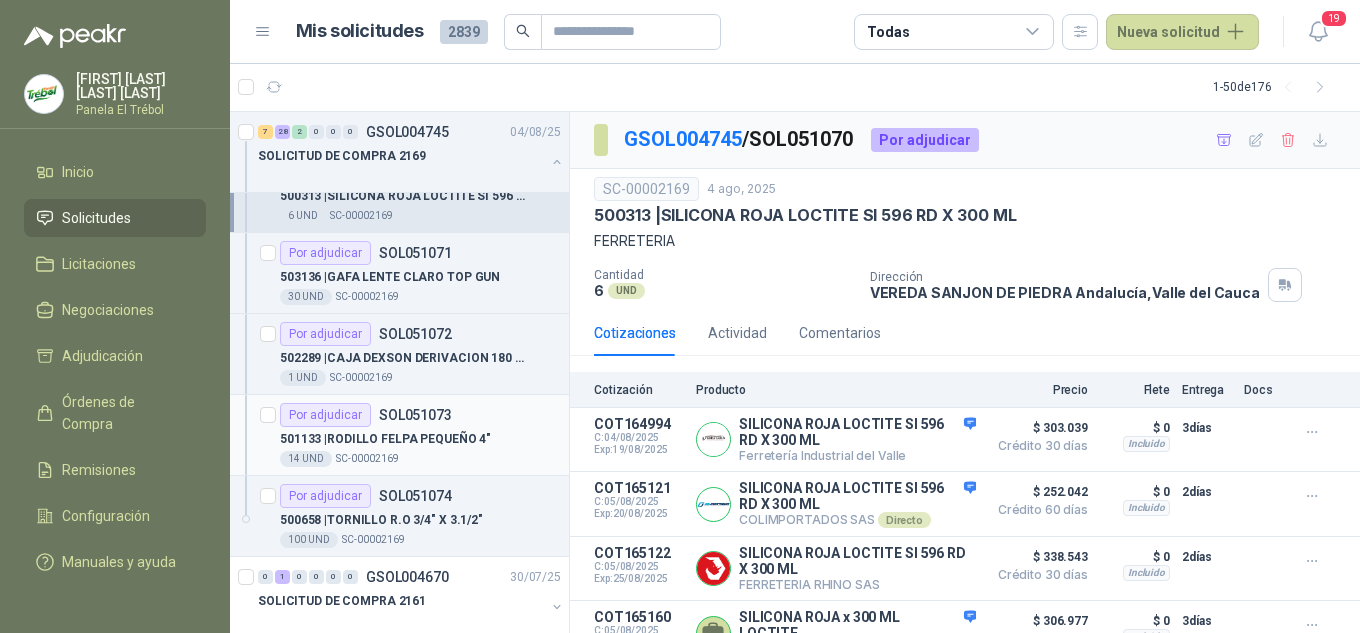scroll, scrollTop: 2800, scrollLeft: 0, axis: vertical 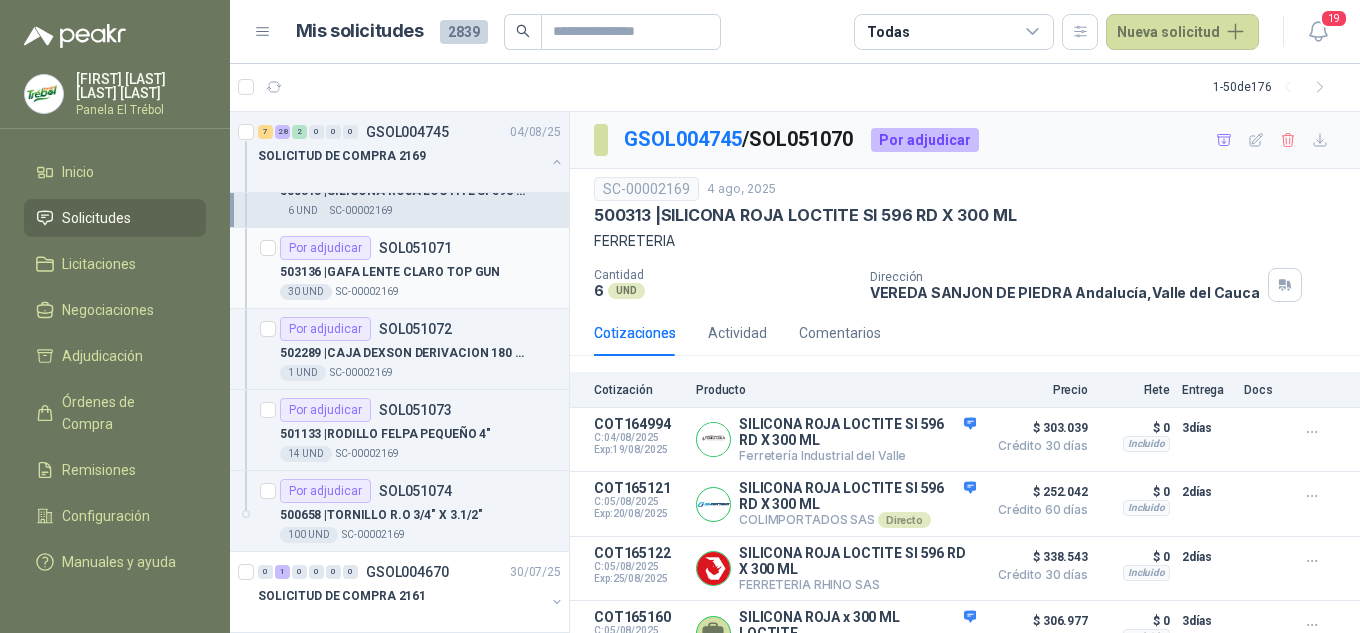 click on "503136 |  GAFA LENTE CLARO TOP GUN" at bounding box center [390, 272] 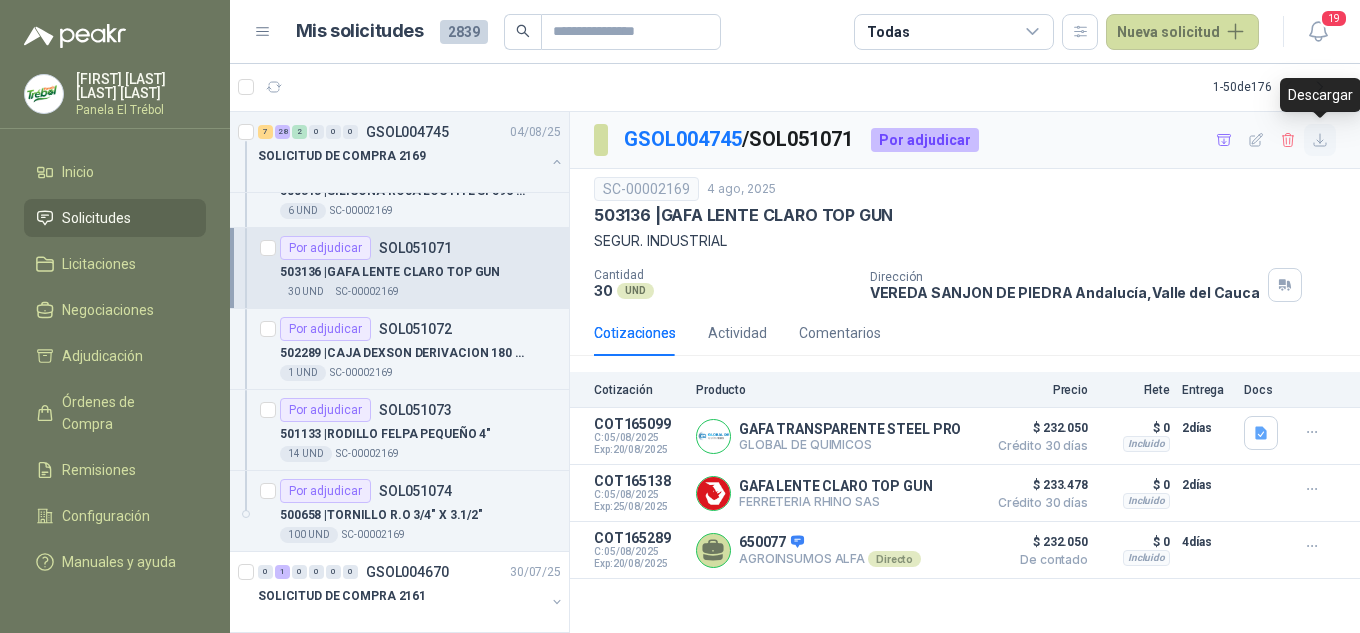 click 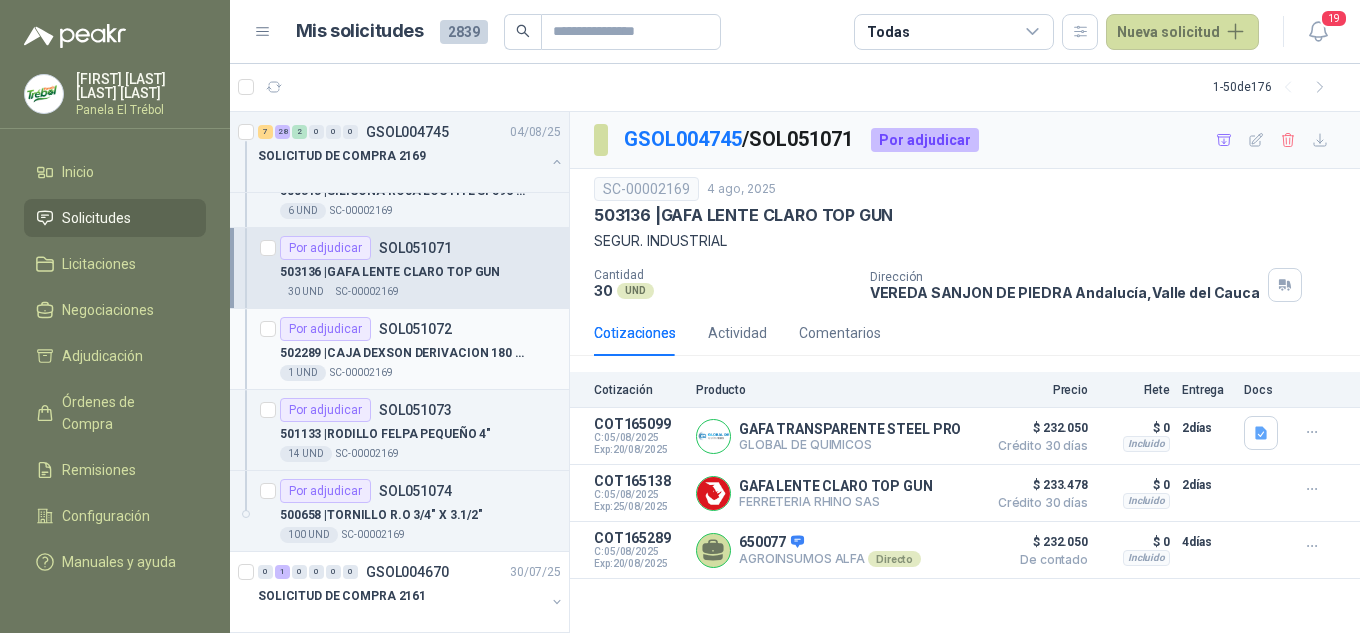 click on "1   UND  SC-00002169" at bounding box center [420, 373] 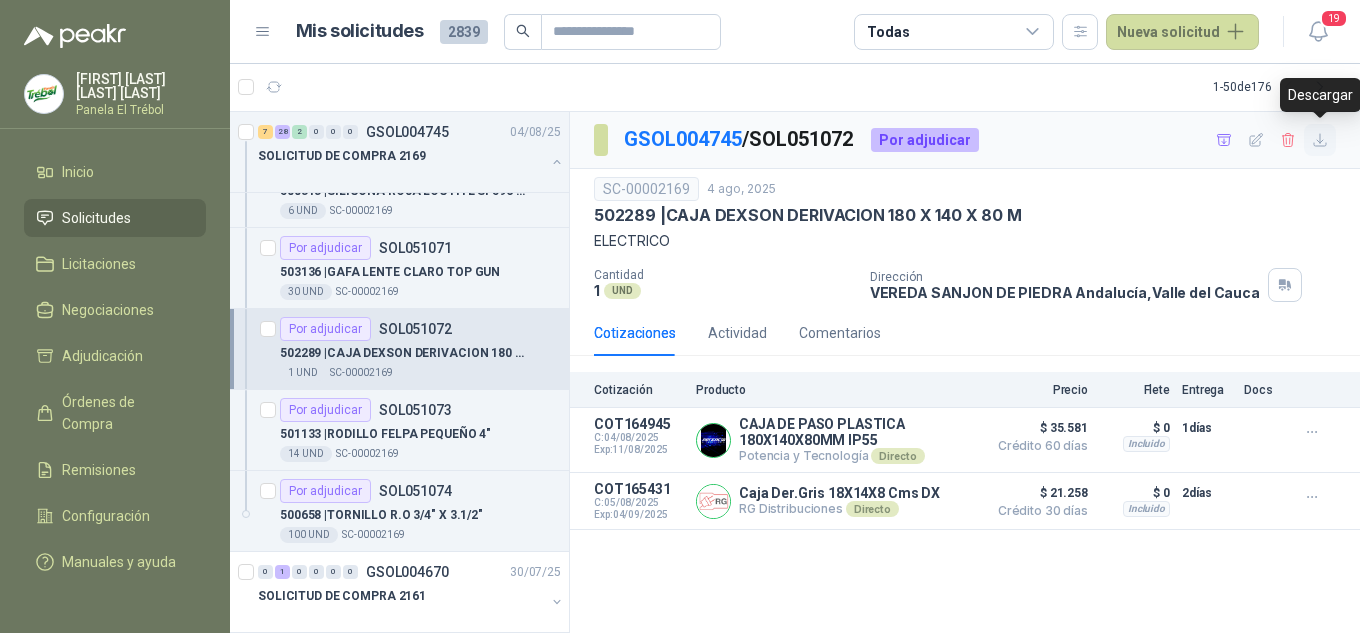 click 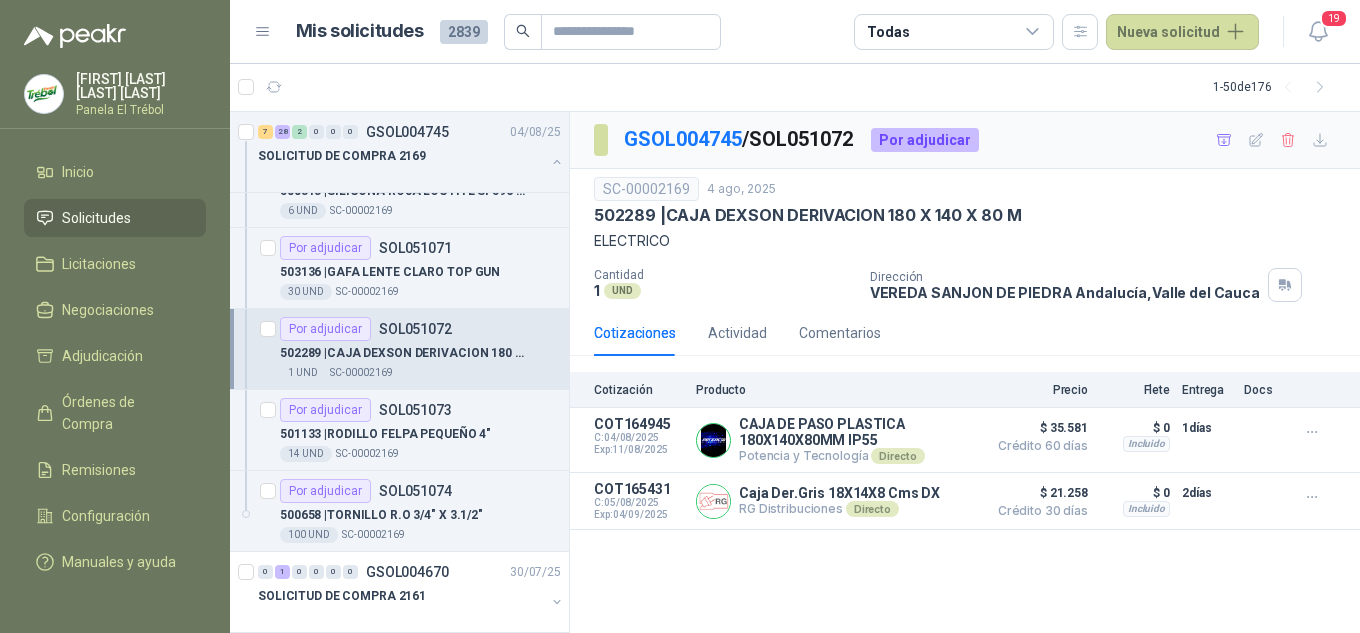 click on "1 - 50  de  176" at bounding box center [795, 87] 